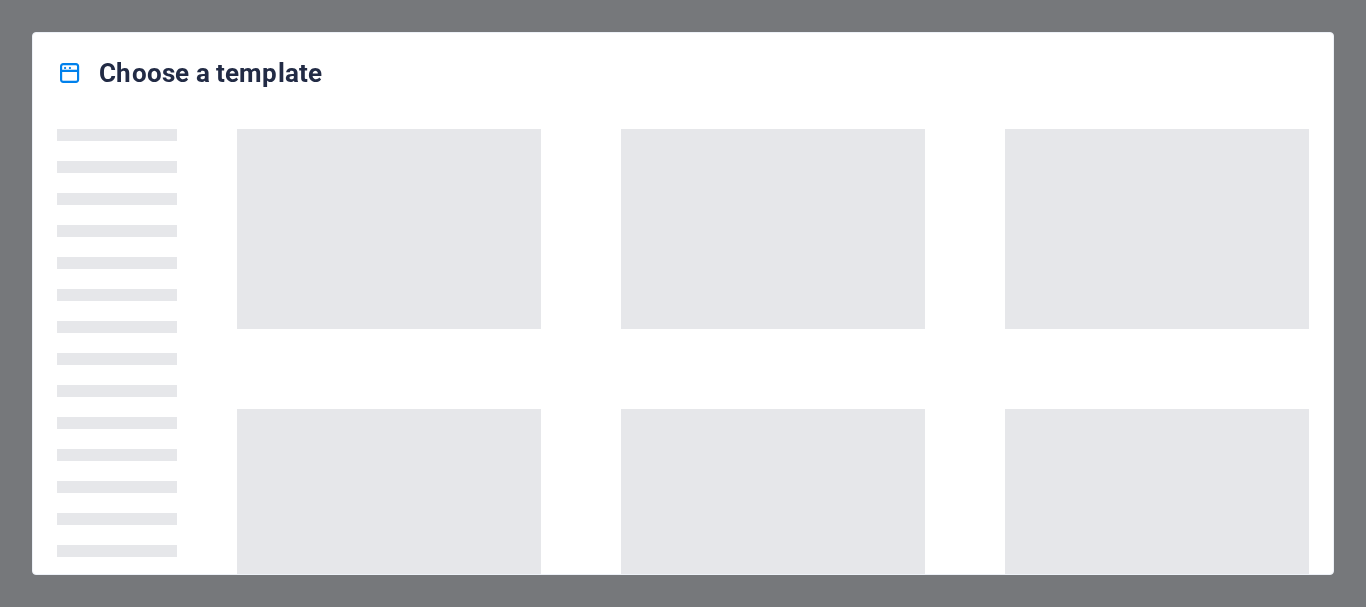 scroll, scrollTop: 0, scrollLeft: 0, axis: both 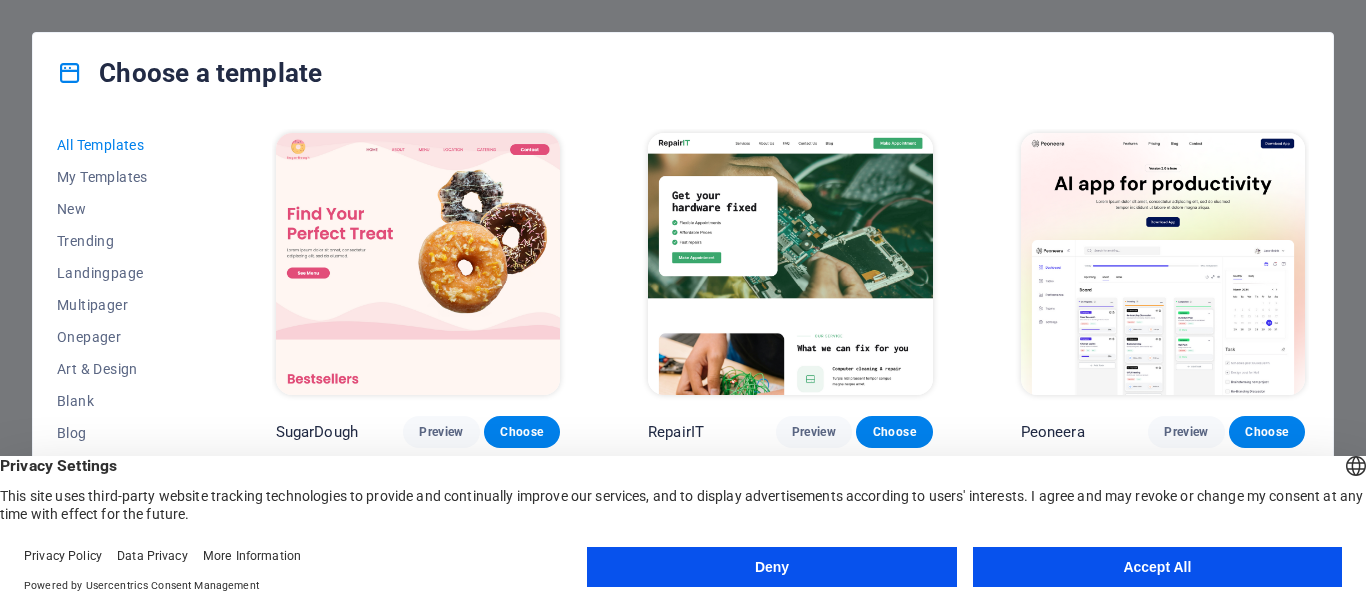 click on "All Templates My Templates New Trending Landingpage Multipager Onepager Art & Design Blank Blog Business Education & Culture Event Gastronomy Health IT & Media Legal & Finance Non-Profit Performance Portfolio Services Sports & Beauty Trades Travel Wireframe SugarDough Preview Choose RepairIT Preview Choose Peoneera Preview Choose Art Museum Preview Choose Wonder Planner Preview Choose Transportable Preview Choose S&L Preview Choose WePaint Preview Choose Eco-Con Preview Choose MeetUp Preview Choose Help & Care Preview Choose Podcaster Preview Choose Academix Preview Choose BIG Barber Shop Preview Choose Health & Food Preview Choose UrbanNest Interiors Preview Choose Green Change Preview Choose The Beauty Temple Preview Choose WeTrain Preview Choose Cleaner Preview Choose Johanna James Preview Choose Delicioso Preview Choose Dream Garden Preview Choose LumeDeAqua Preview Choose Pets Care Preview Choose SafeSpace Preview Choose Midnight Rain Bar Preview Choose Drive Preview Choose Estator Preview Choose Preview" at bounding box center [683, 343] 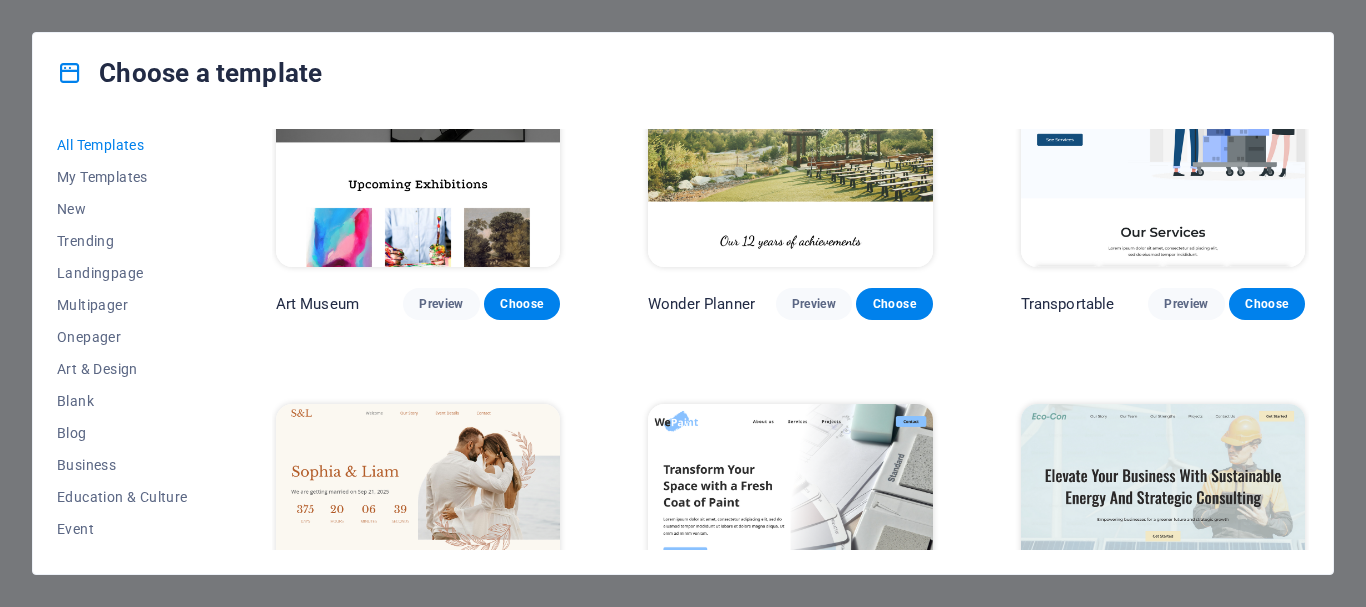 scroll, scrollTop: 578, scrollLeft: 0, axis: vertical 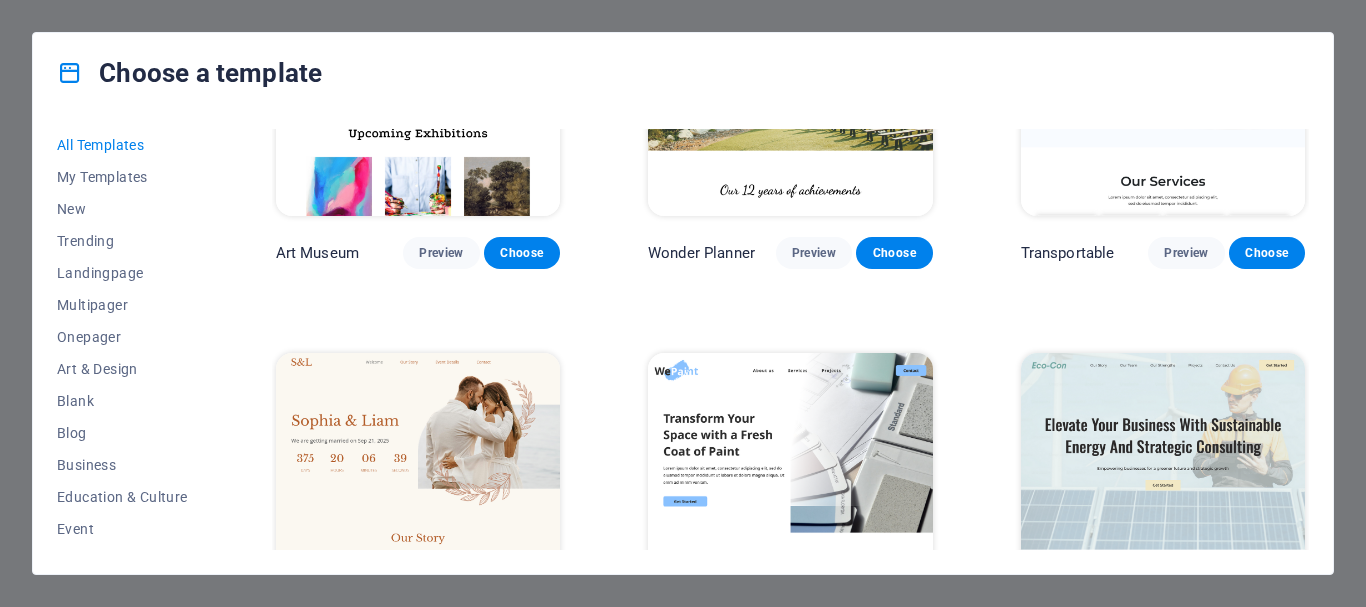 drag, startPoint x: 210, startPoint y: 282, endPoint x: 215, endPoint y: 434, distance: 152.08221 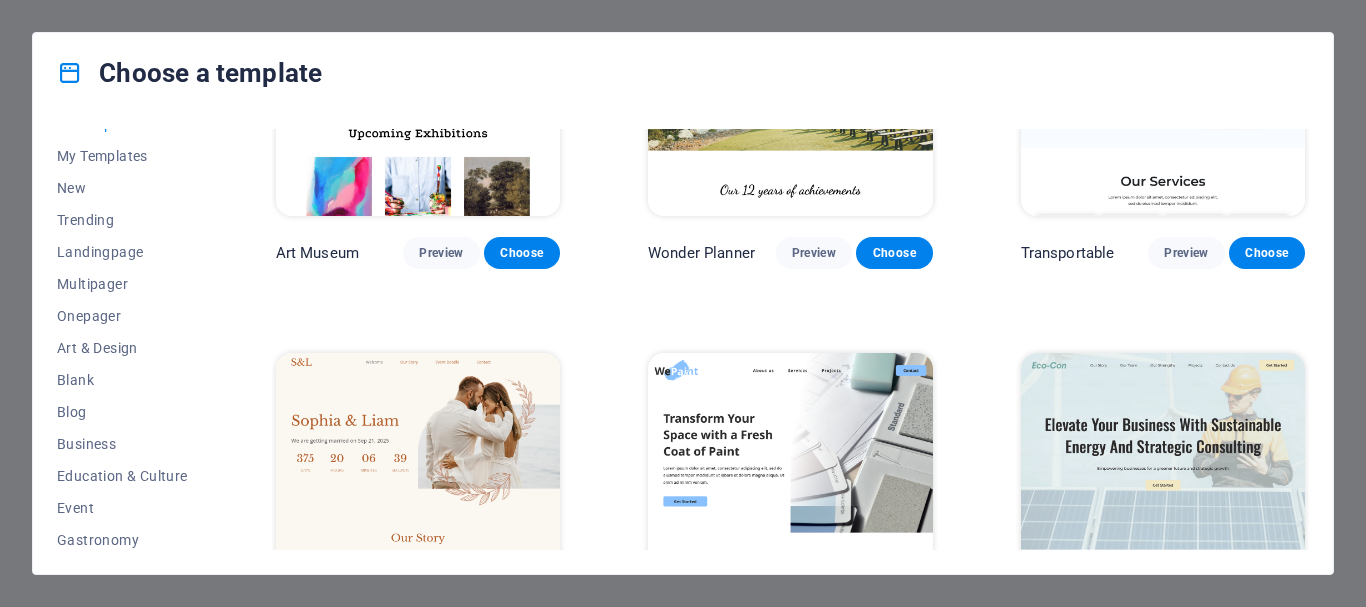 scroll, scrollTop: 0, scrollLeft: 0, axis: both 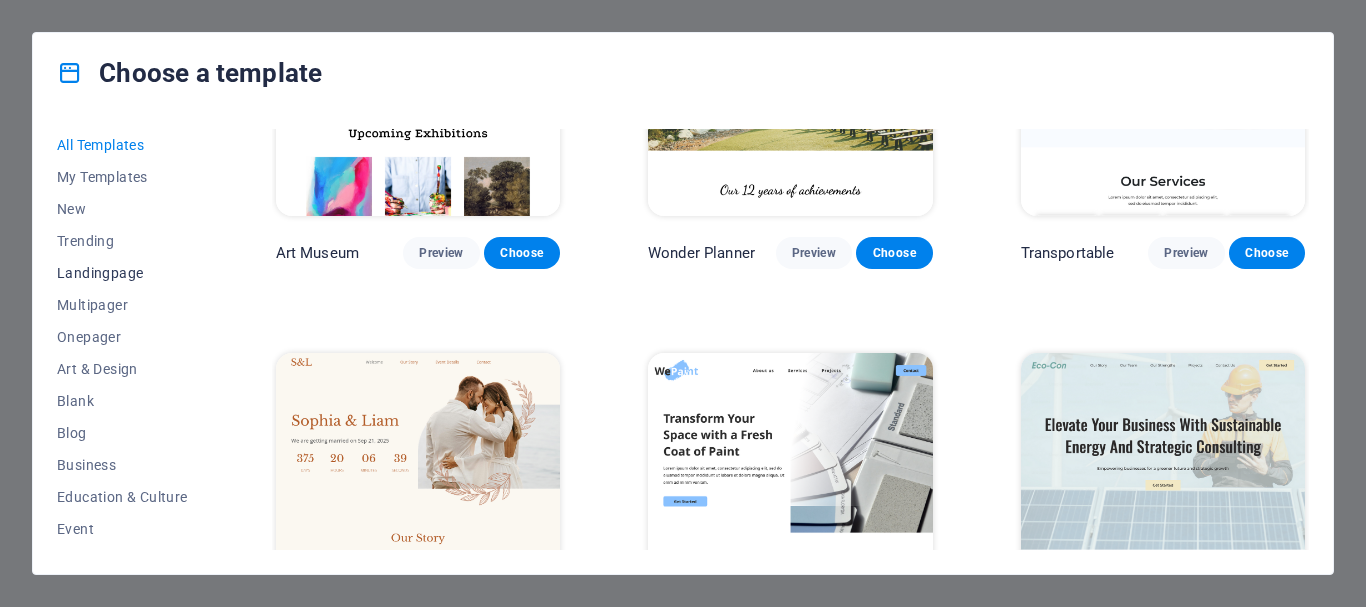 click on "Landingpage" at bounding box center [122, 273] 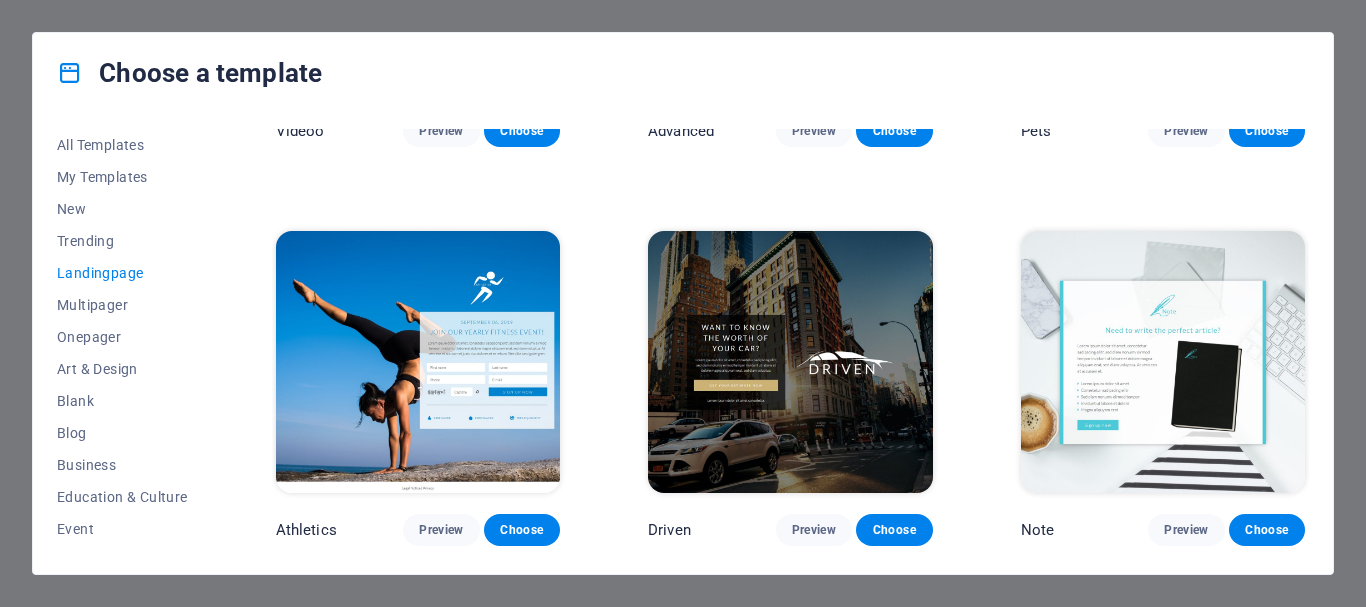 scroll, scrollTop: 1178, scrollLeft: 0, axis: vertical 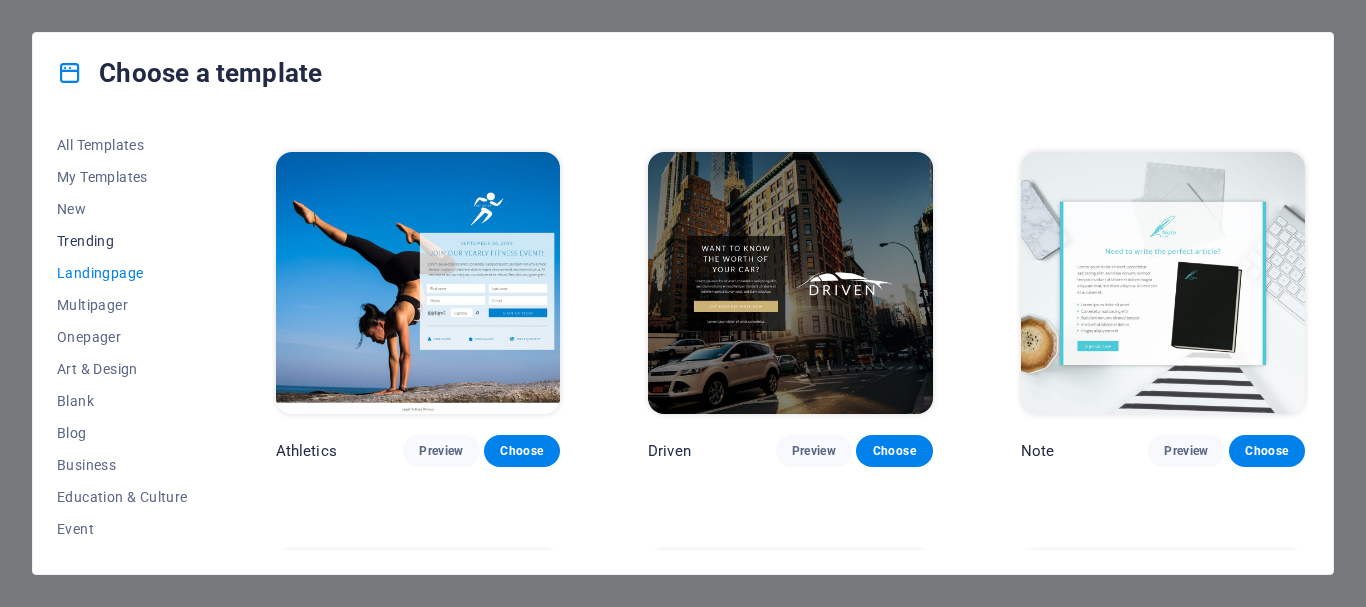click on "Trending" at bounding box center (122, 241) 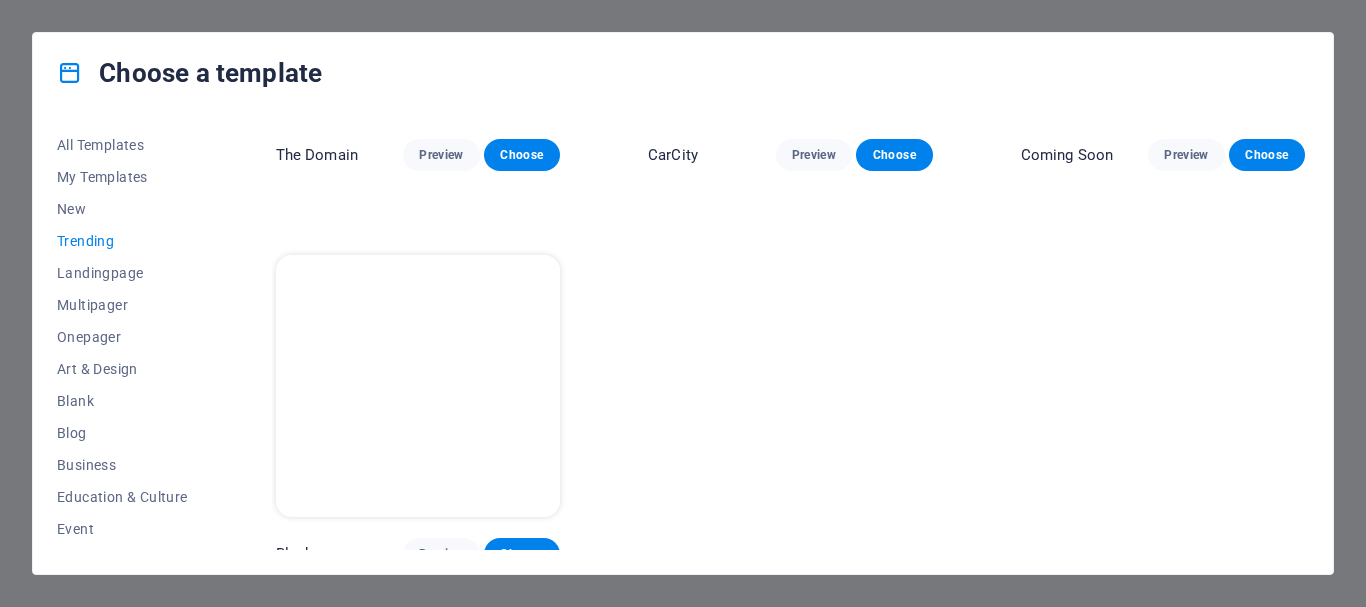 scroll, scrollTop: 1880, scrollLeft: 0, axis: vertical 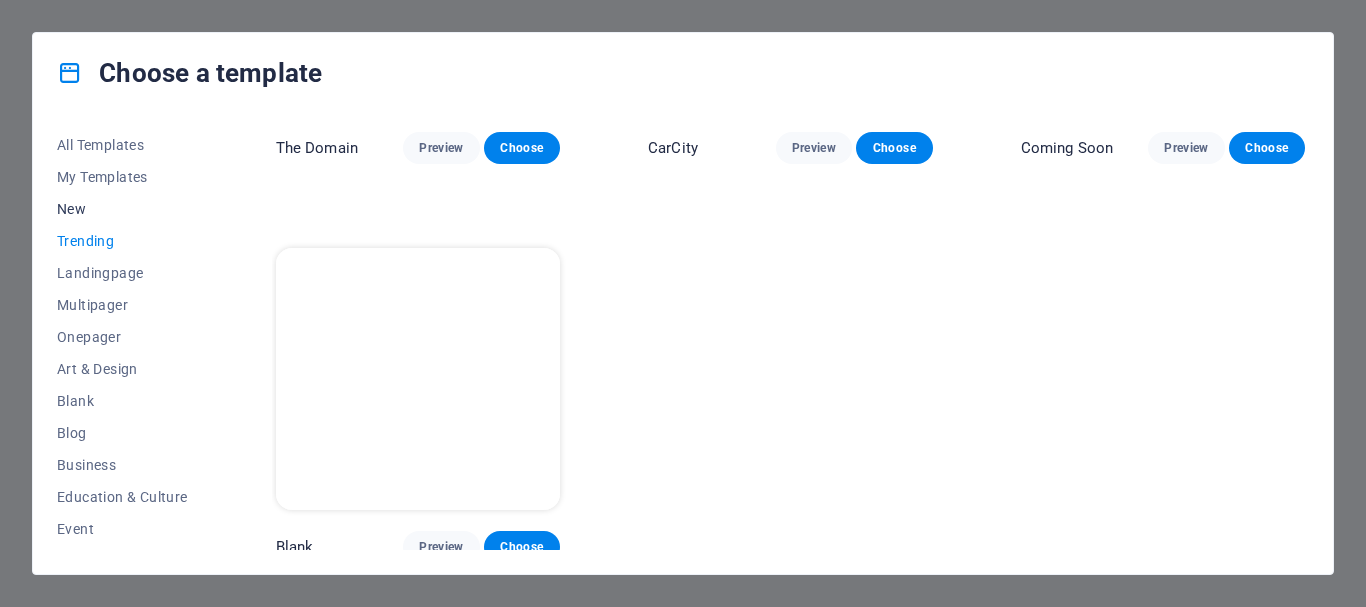 click on "New" at bounding box center (122, 209) 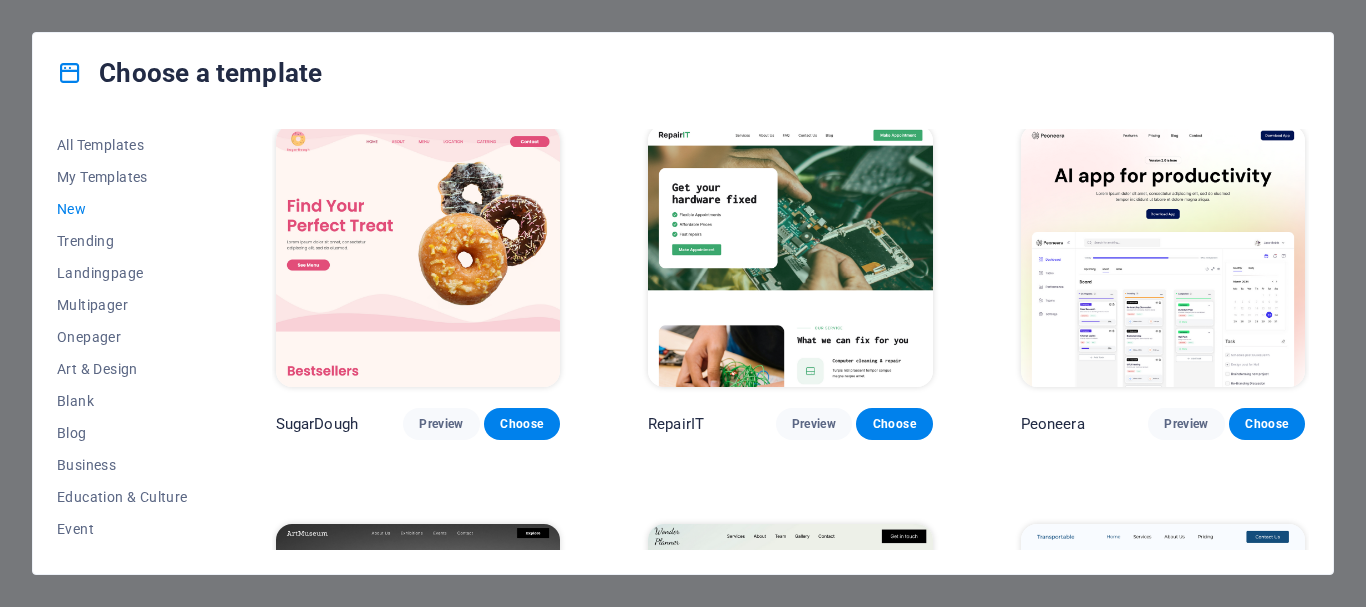 scroll, scrollTop: 0, scrollLeft: 0, axis: both 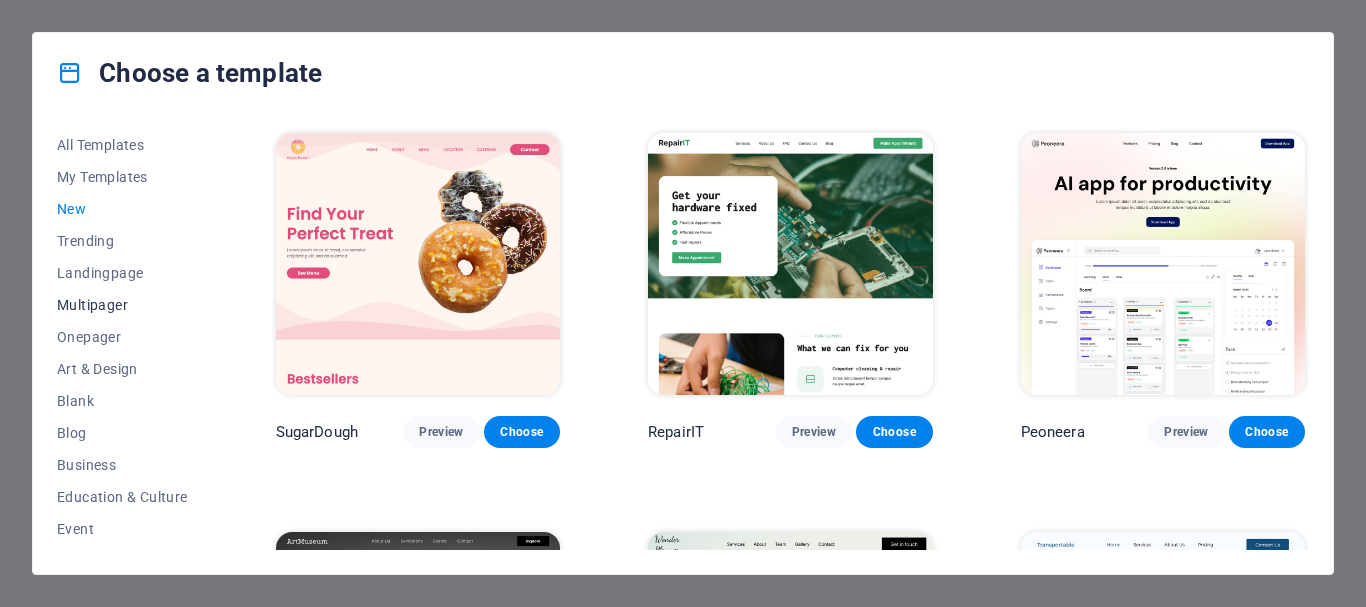 click on "Multipager" at bounding box center [122, 305] 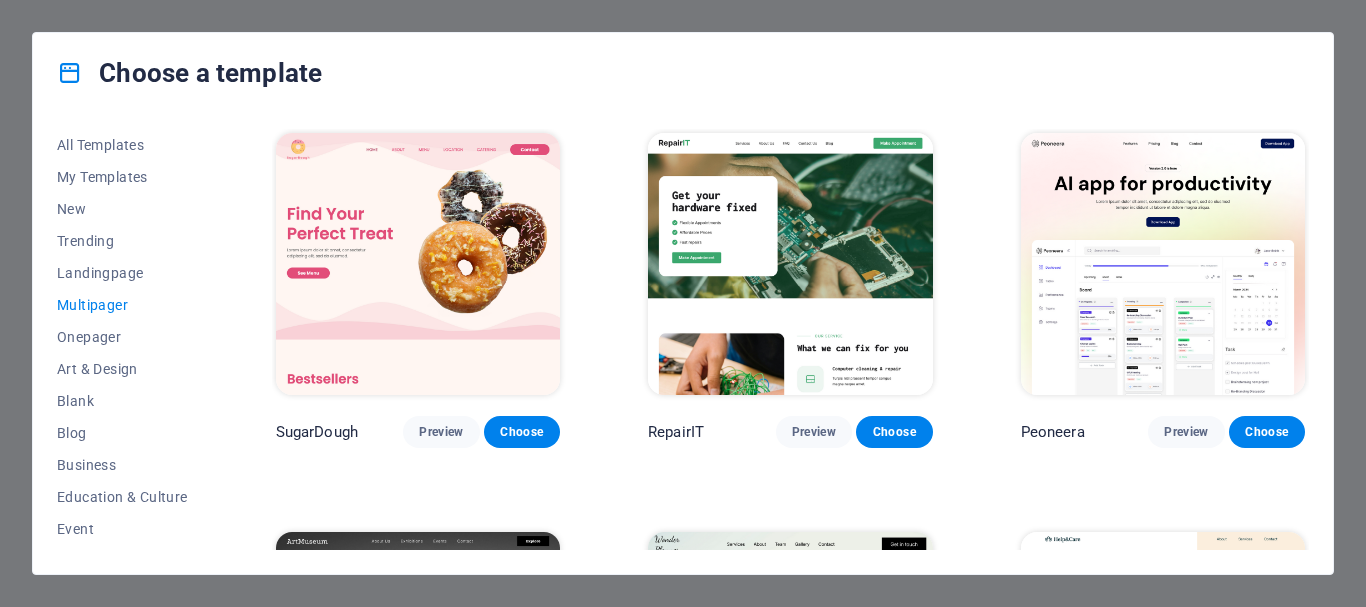click on "Multipager" at bounding box center [122, 305] 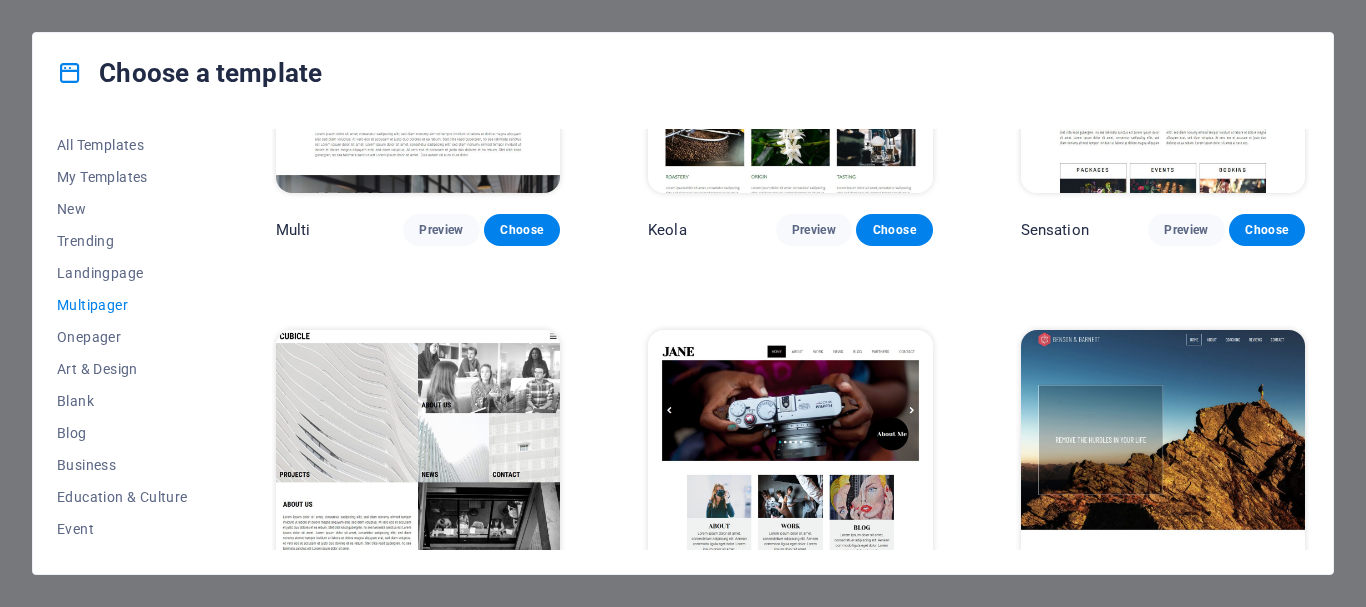 scroll, scrollTop: 8269, scrollLeft: 0, axis: vertical 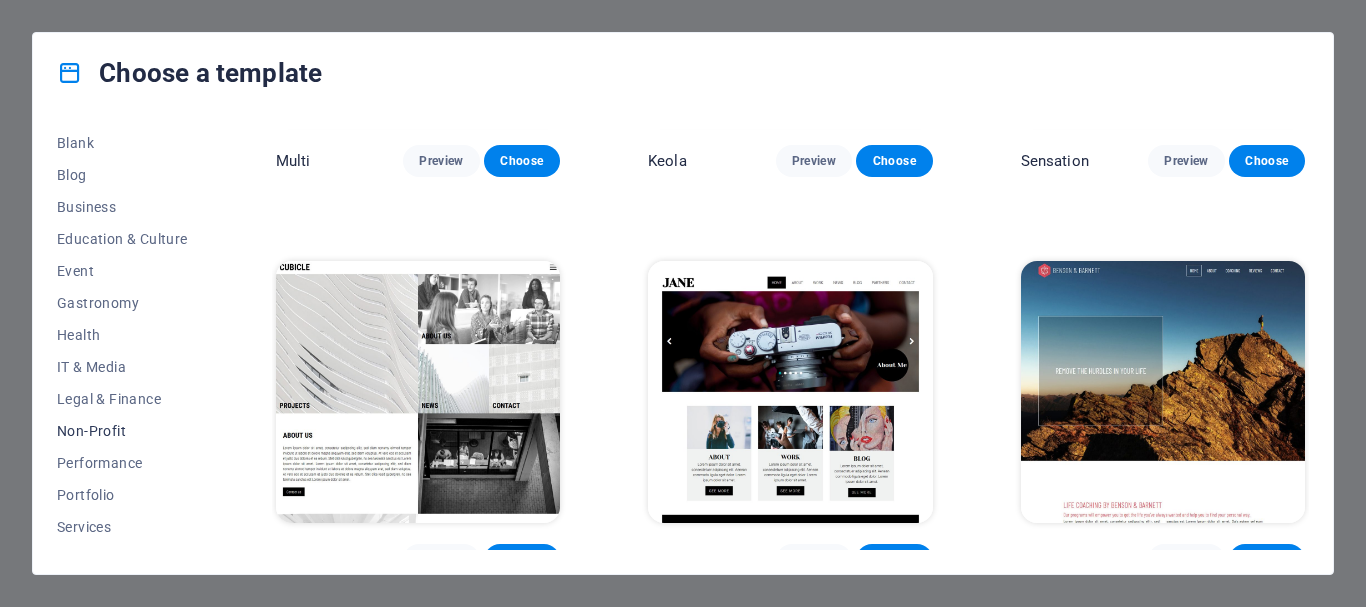 click on "Non-Profit" at bounding box center [122, 431] 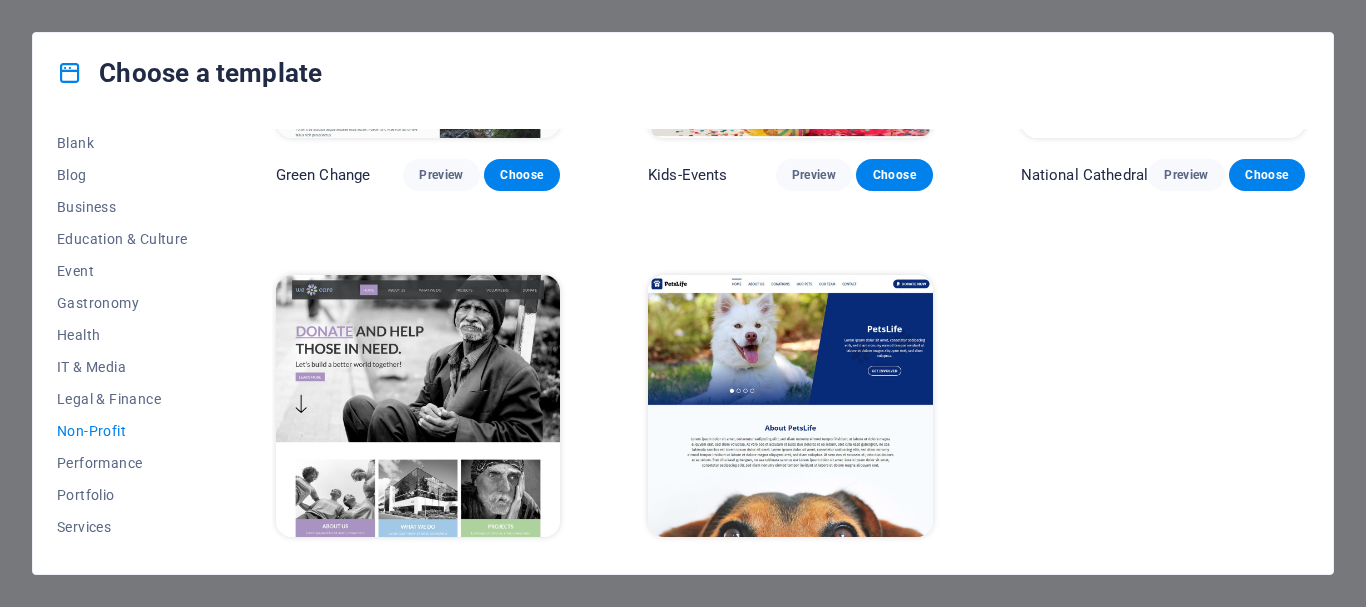scroll, scrollTop: 301, scrollLeft: 0, axis: vertical 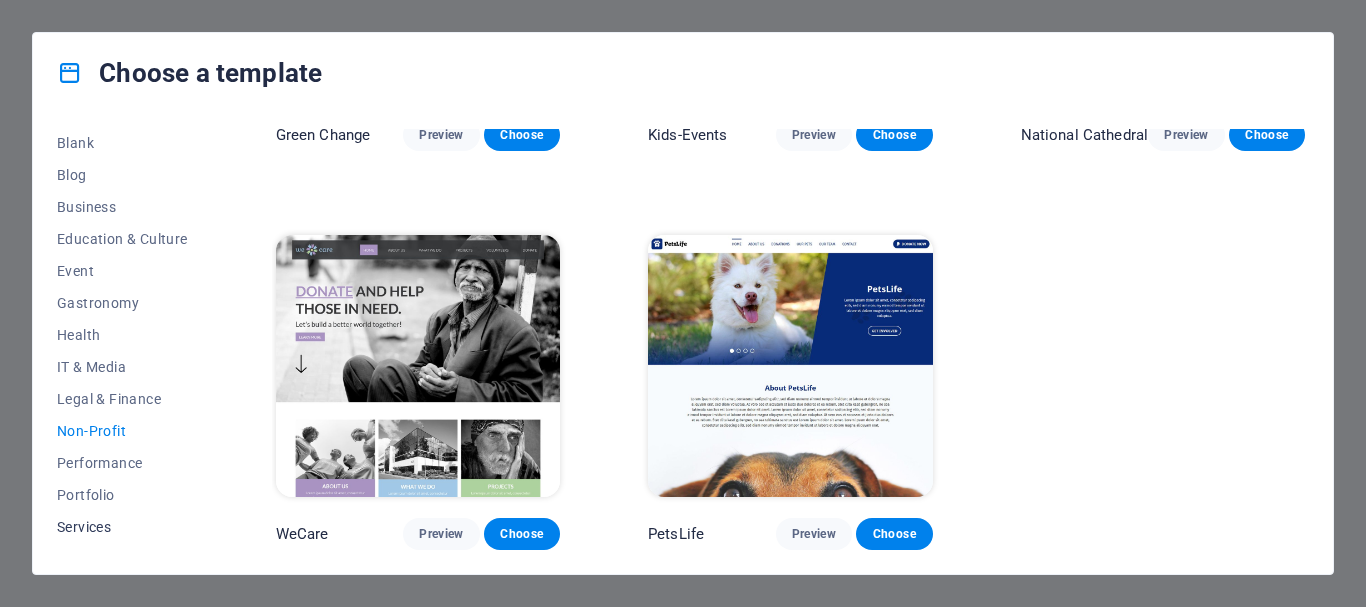 click on "Services" at bounding box center [122, 527] 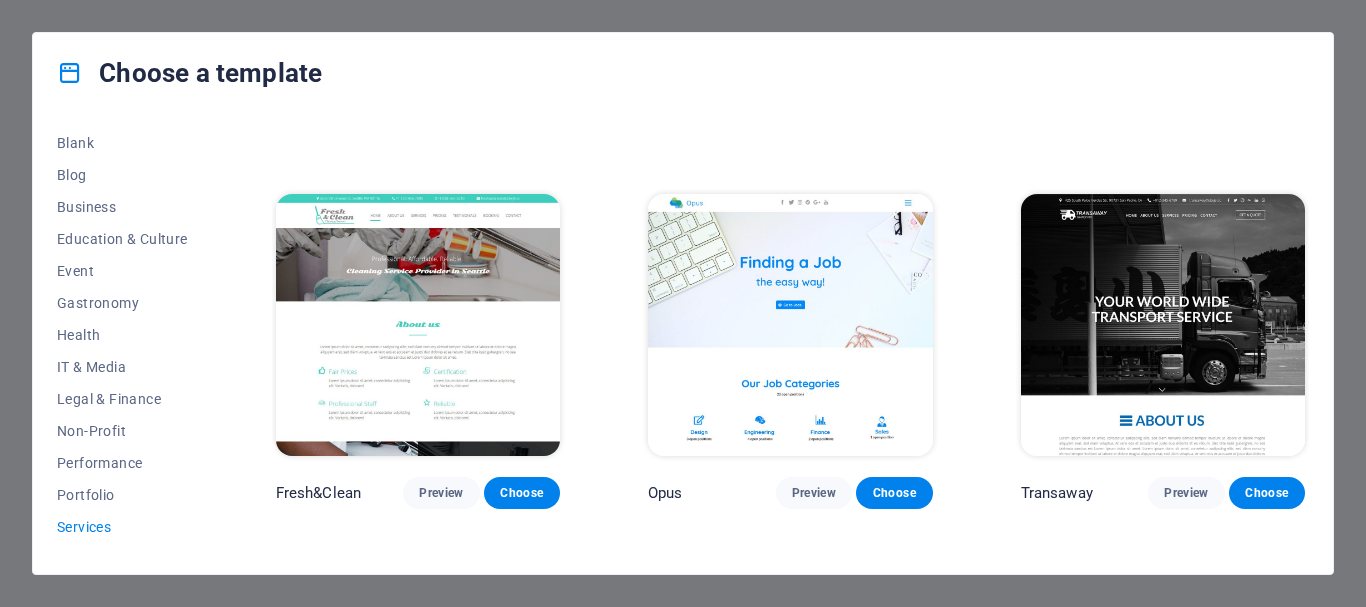 scroll, scrollTop: 2001, scrollLeft: 0, axis: vertical 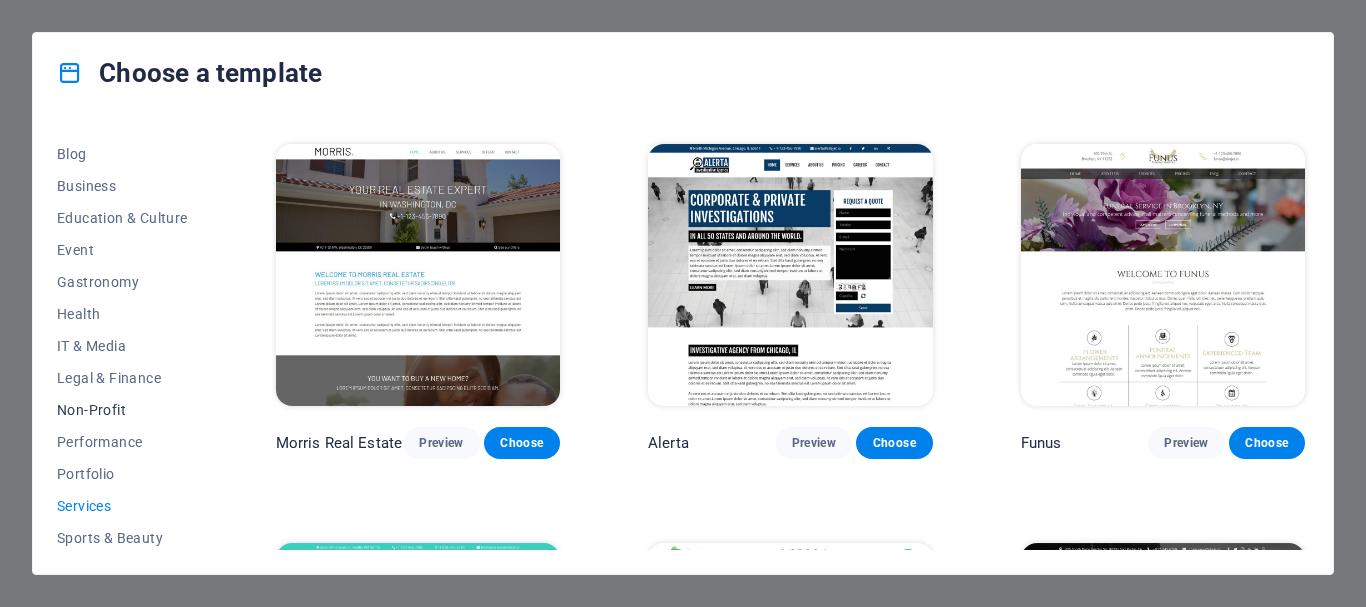click on "Non-Profit" at bounding box center [122, 410] 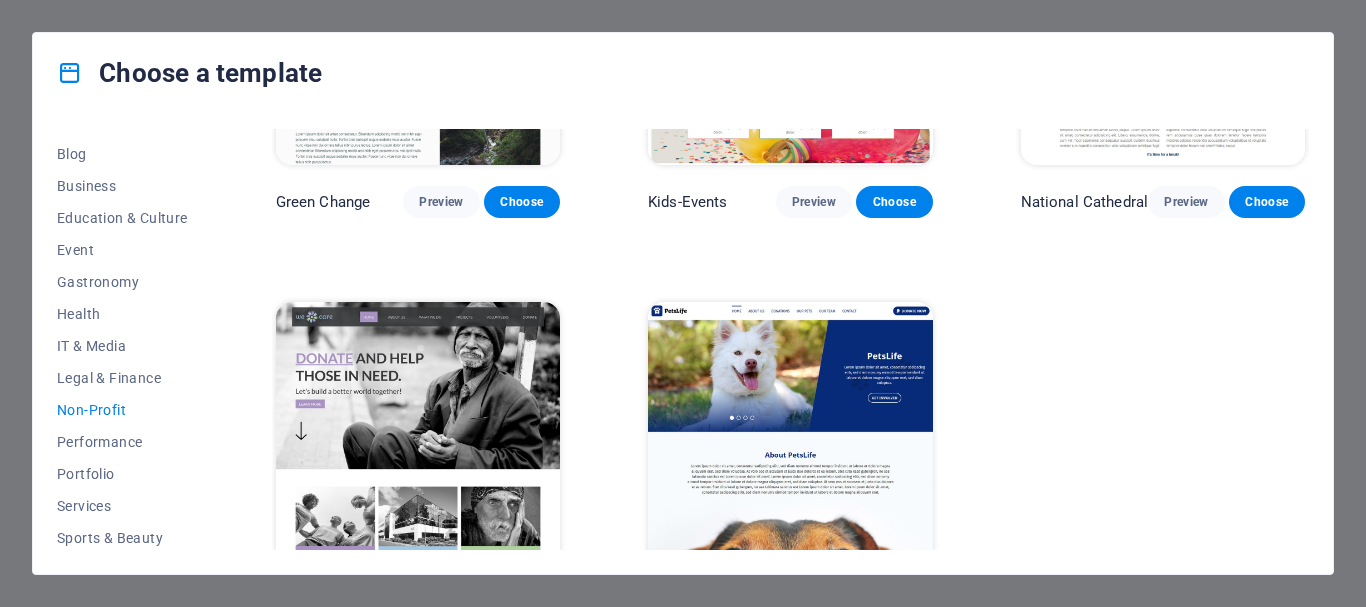 scroll, scrollTop: 201, scrollLeft: 0, axis: vertical 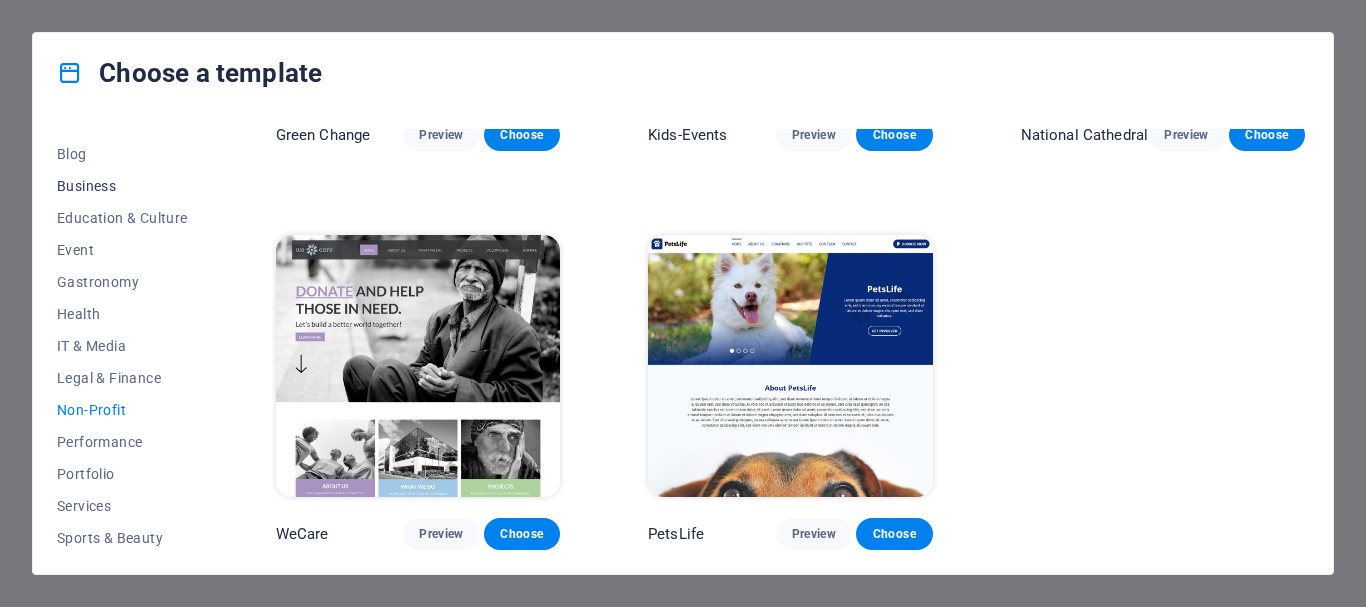 click on "Business" at bounding box center [122, 186] 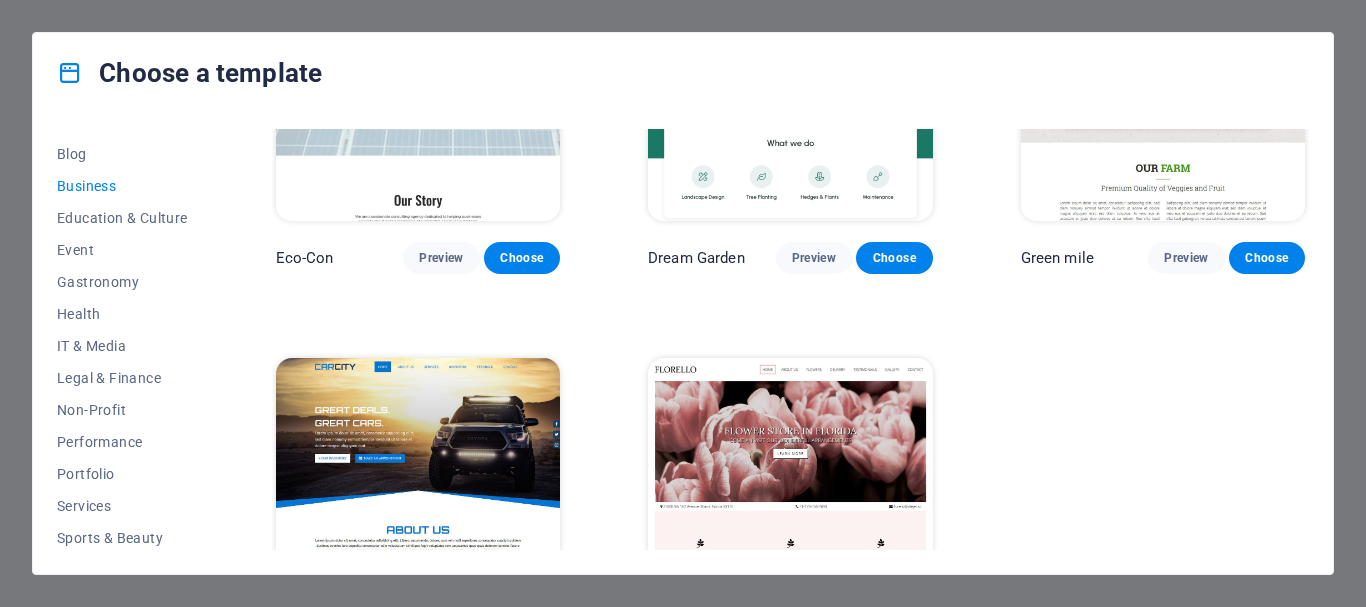 scroll, scrollTop: 293, scrollLeft: 0, axis: vertical 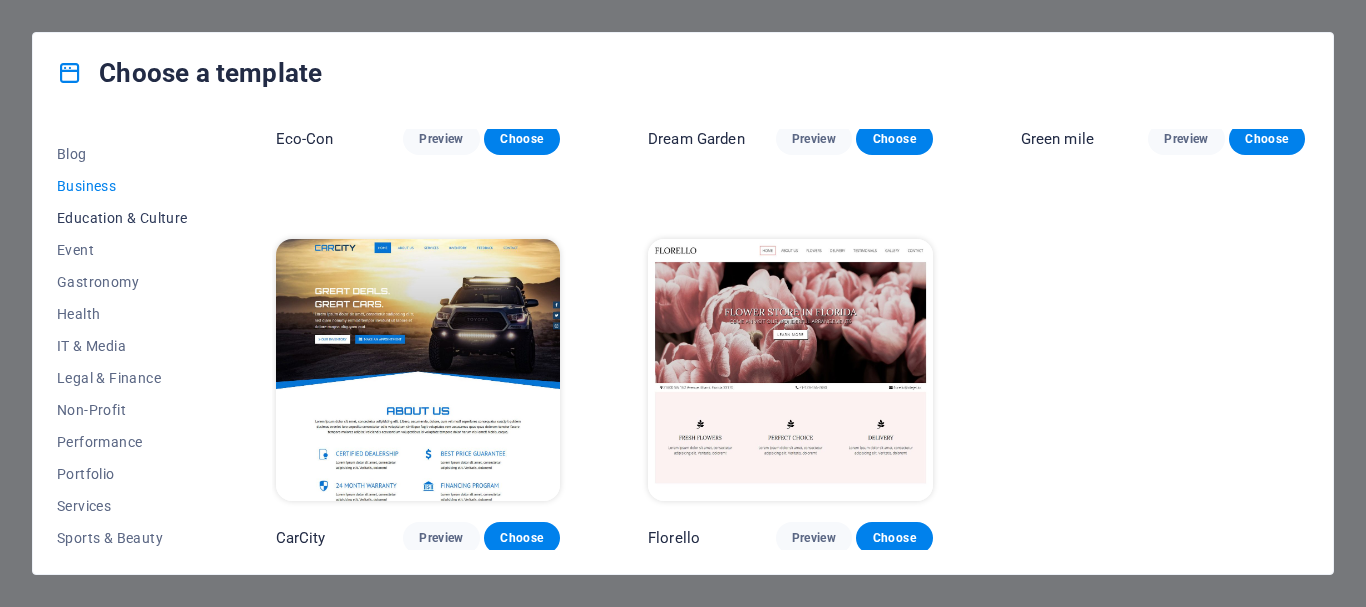 click on "Education & Culture" at bounding box center [122, 218] 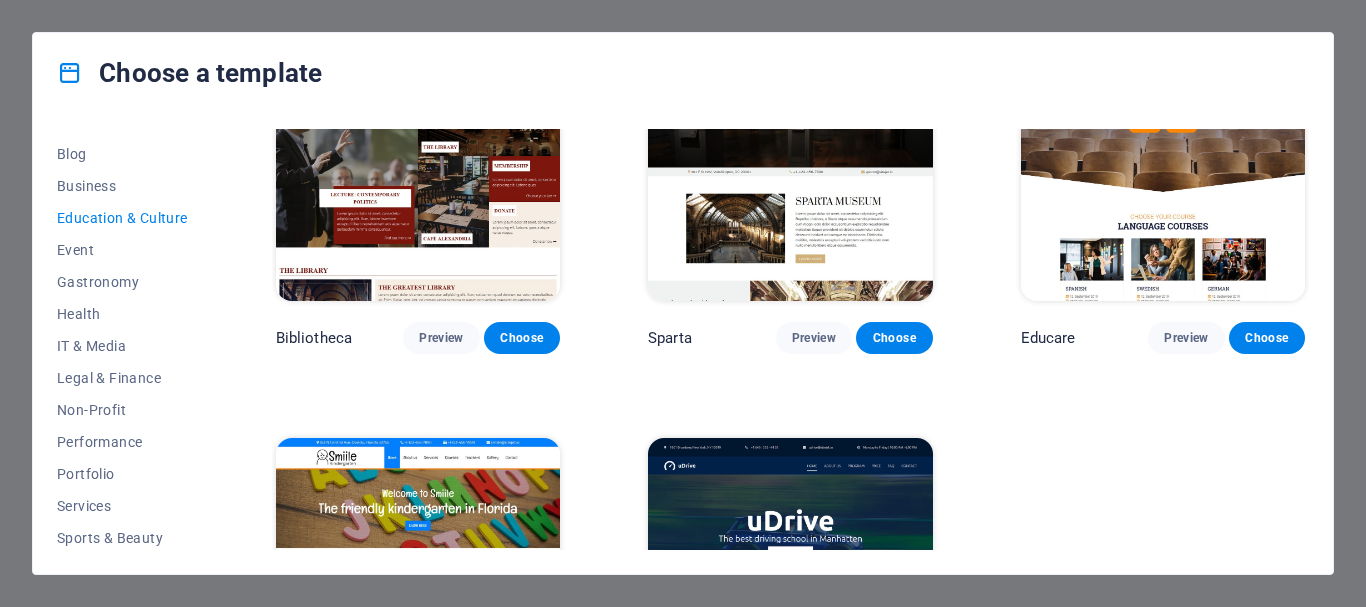 scroll, scrollTop: 500, scrollLeft: 0, axis: vertical 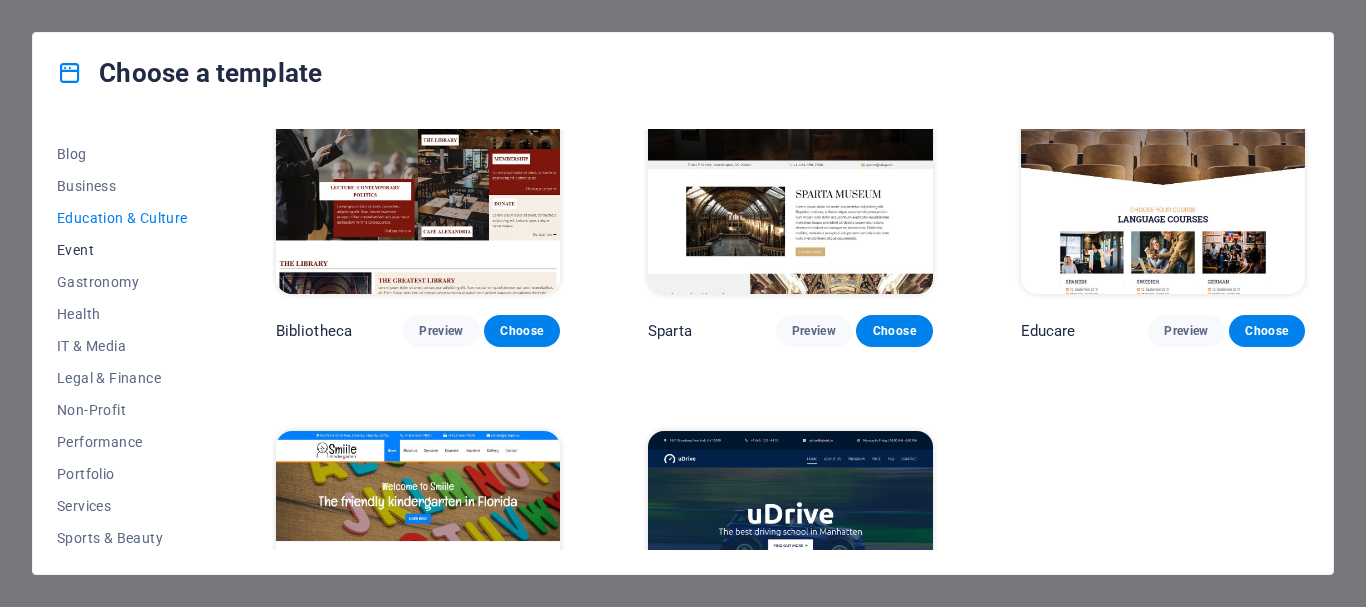click on "Event" at bounding box center [122, 250] 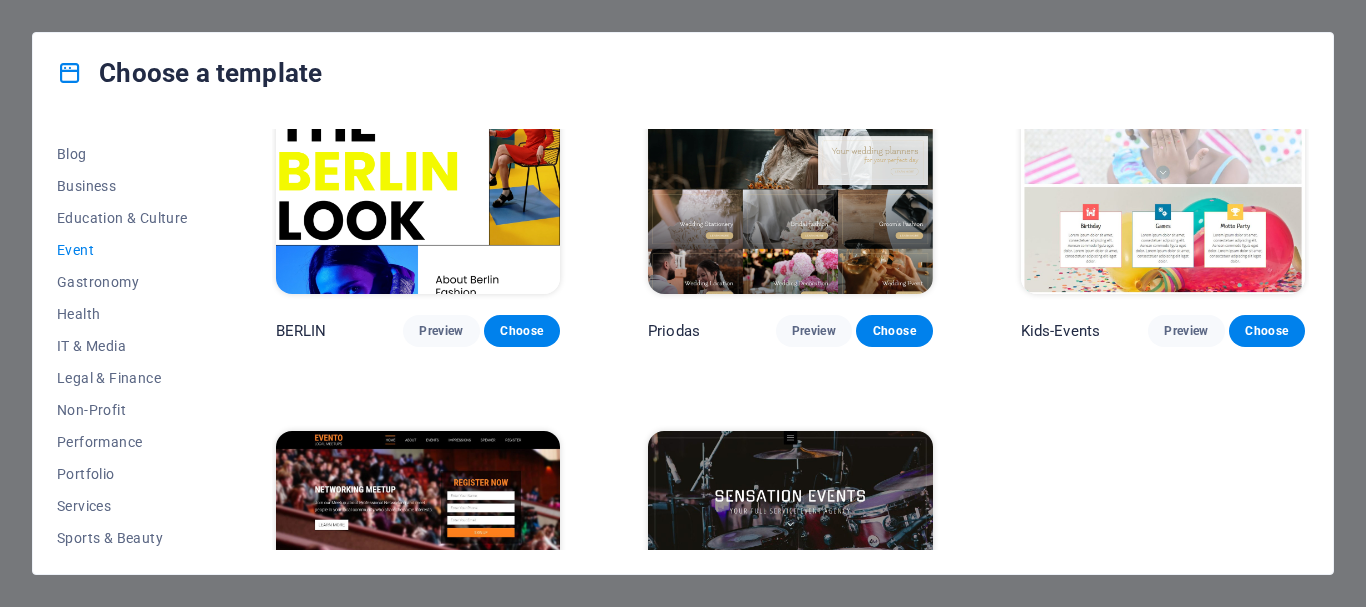 scroll, scrollTop: 689, scrollLeft: 0, axis: vertical 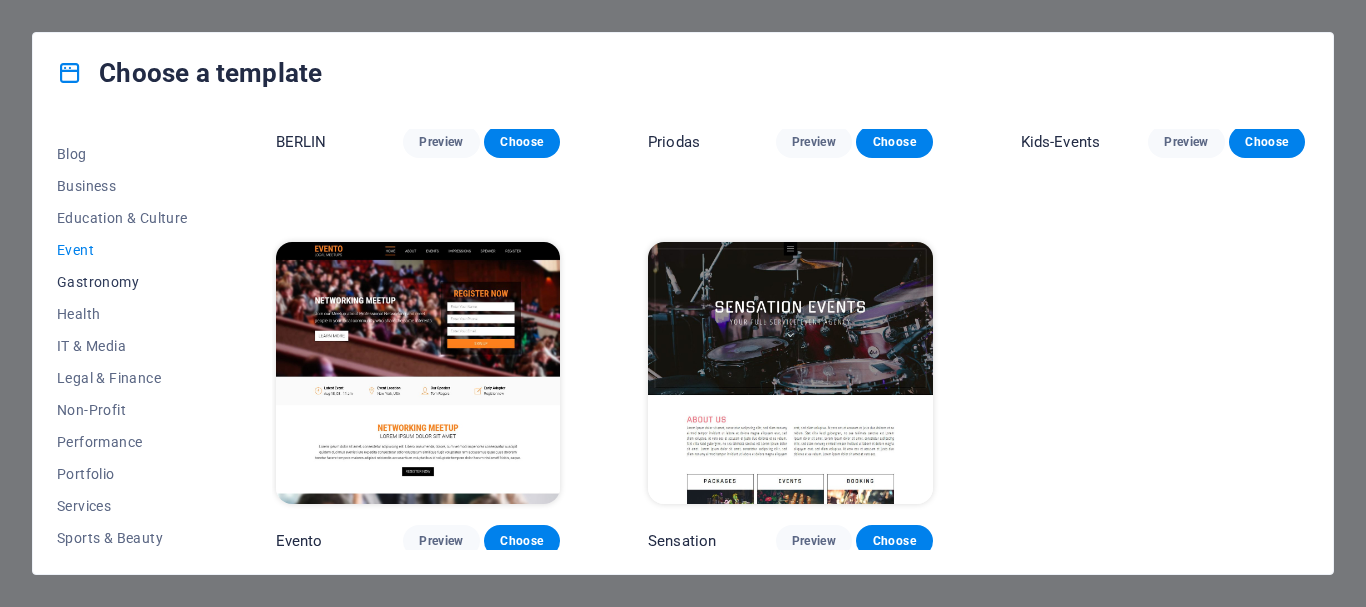 click on "Gastronomy" at bounding box center [122, 282] 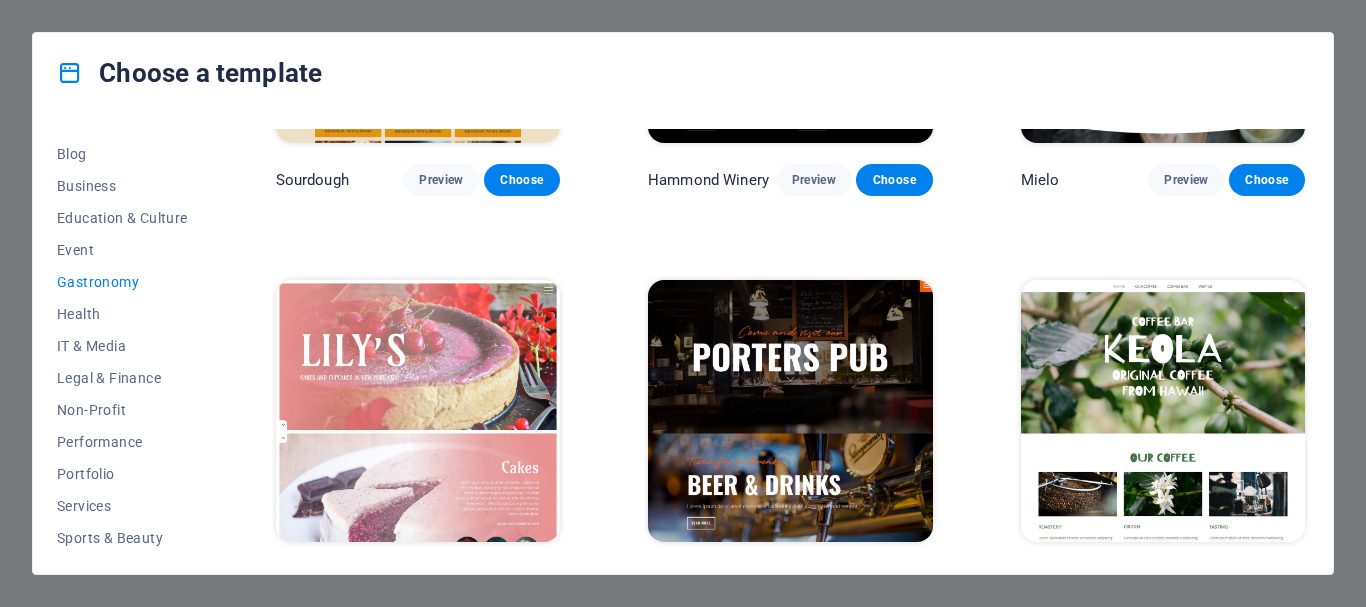 scroll, scrollTop: 1489, scrollLeft: 0, axis: vertical 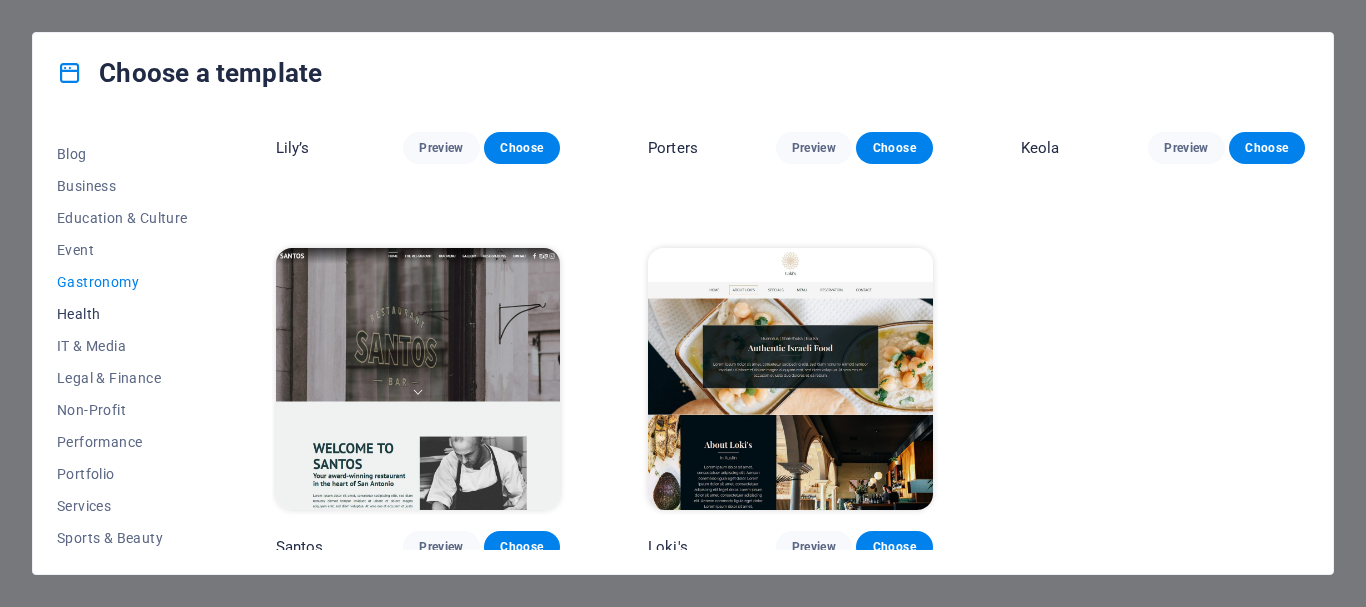 click on "Health" at bounding box center [122, 314] 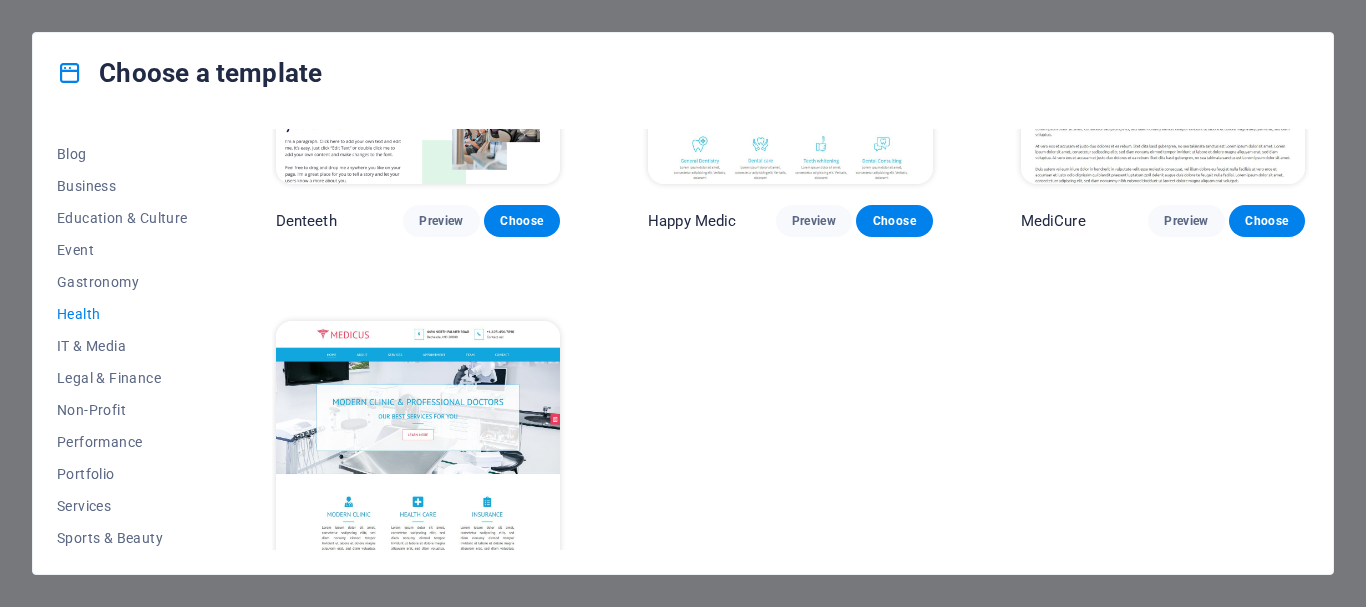 scroll, scrollTop: 689, scrollLeft: 0, axis: vertical 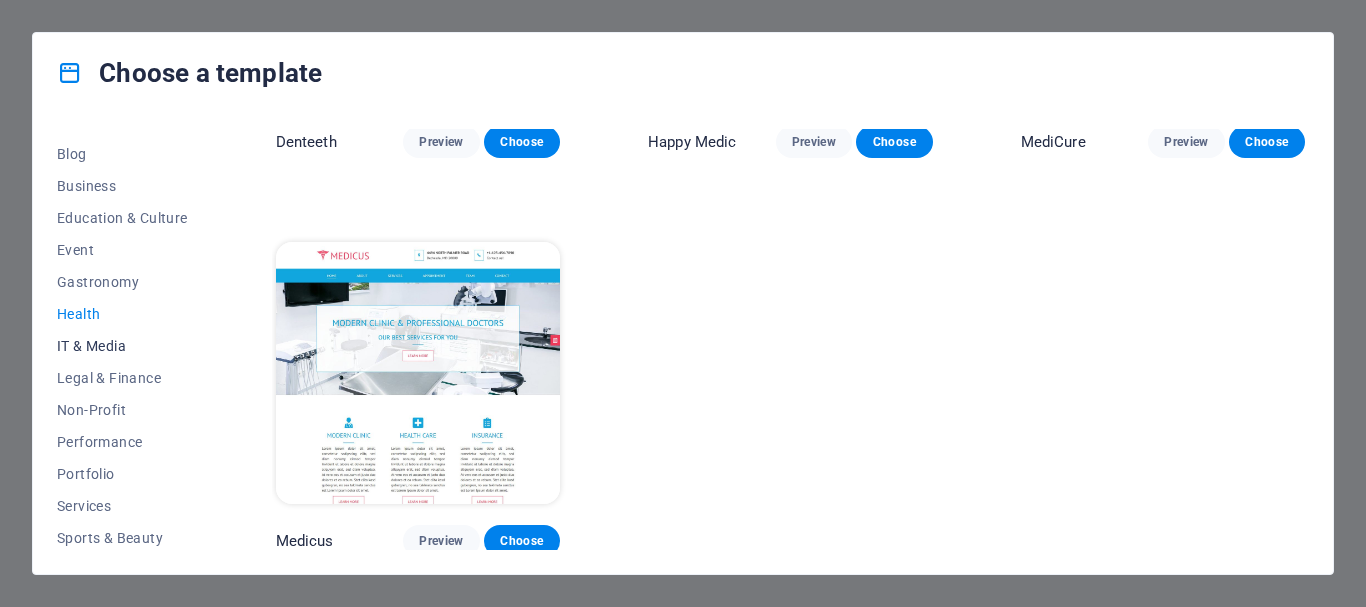 click on "IT & Media" at bounding box center [122, 346] 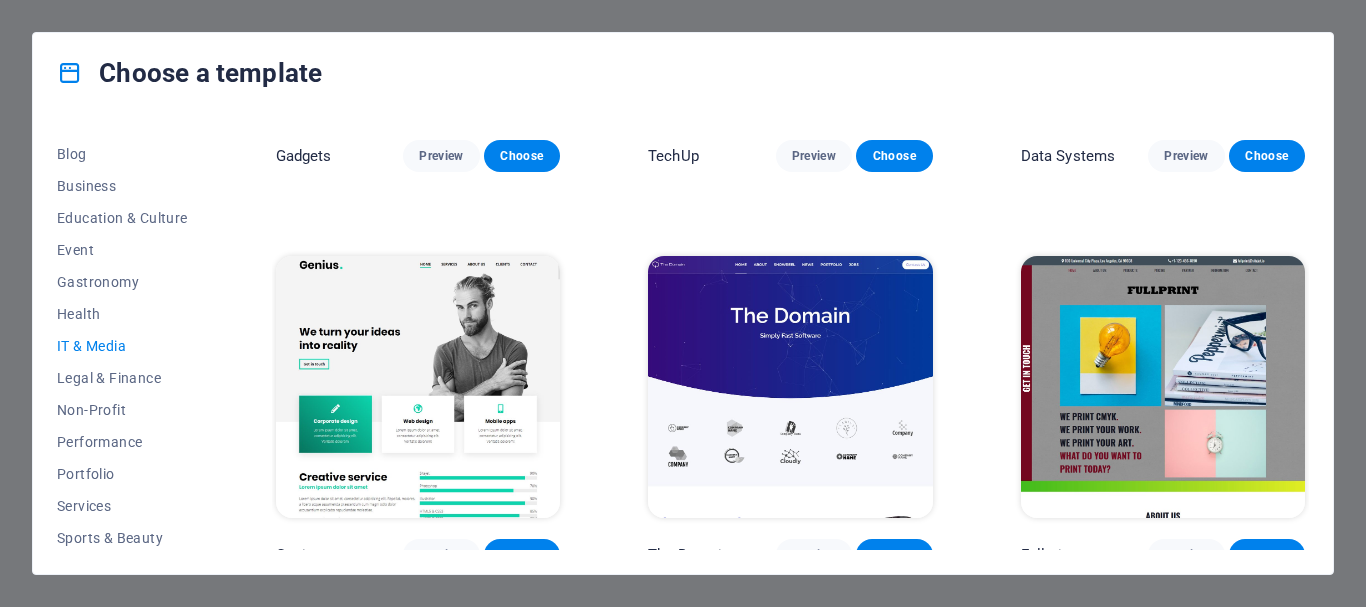 scroll, scrollTop: 686, scrollLeft: 0, axis: vertical 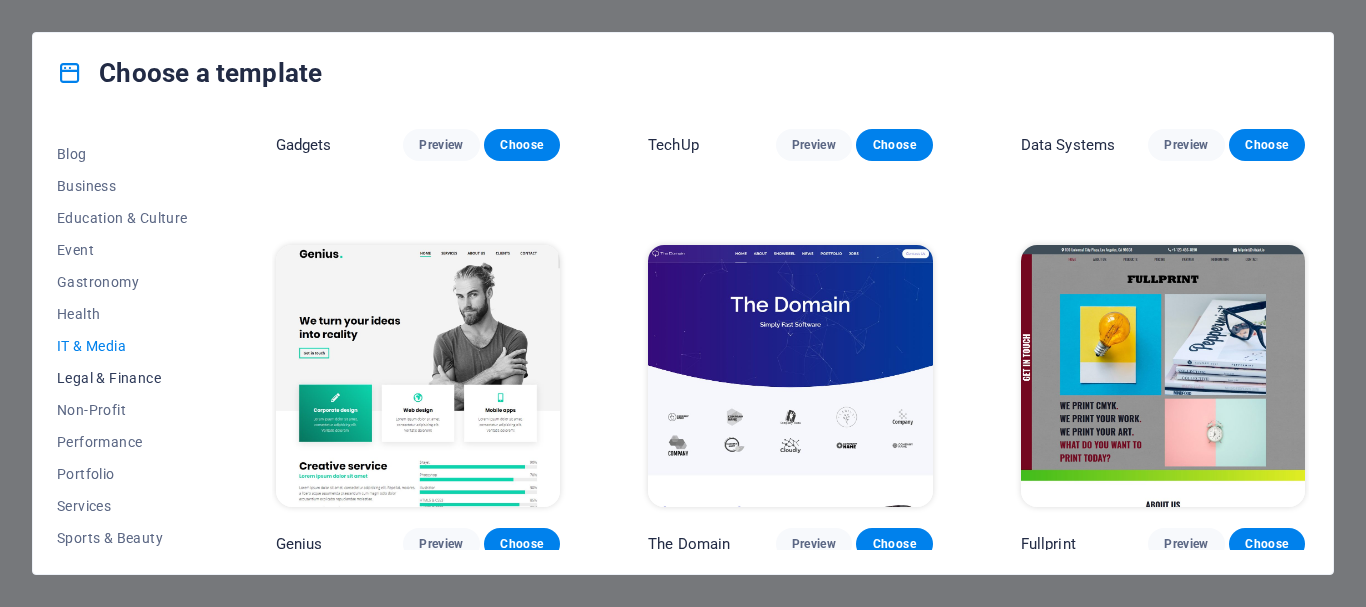click on "Legal & Finance" at bounding box center [122, 378] 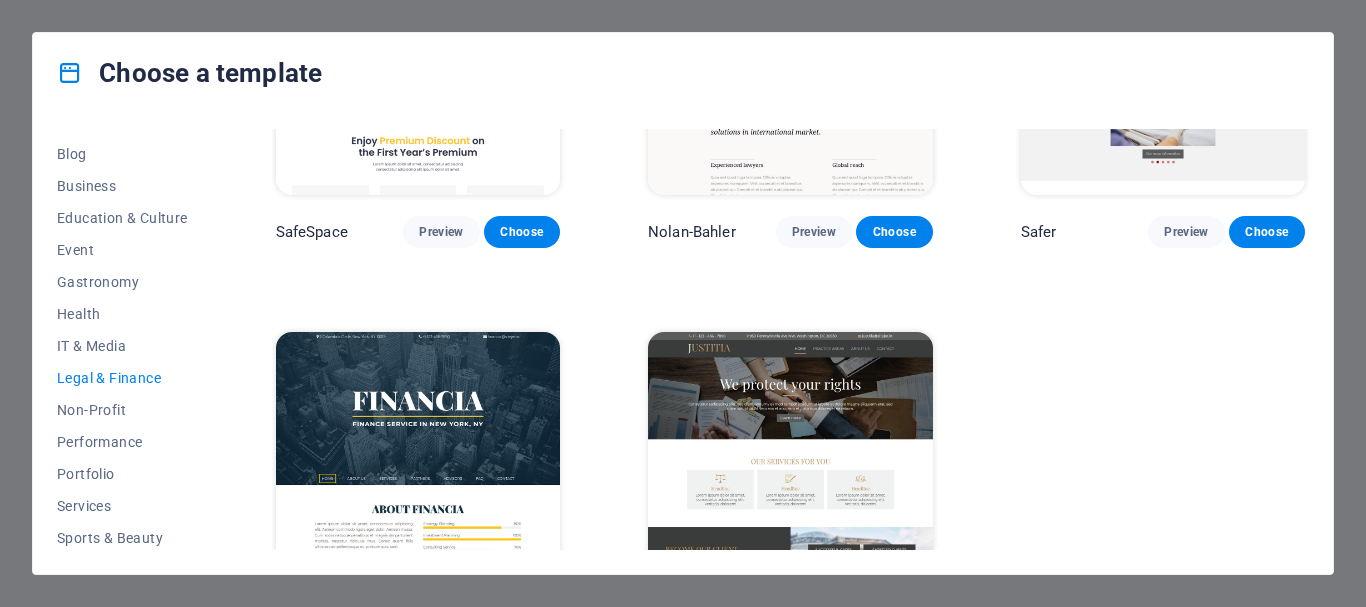 scroll, scrollTop: 0, scrollLeft: 0, axis: both 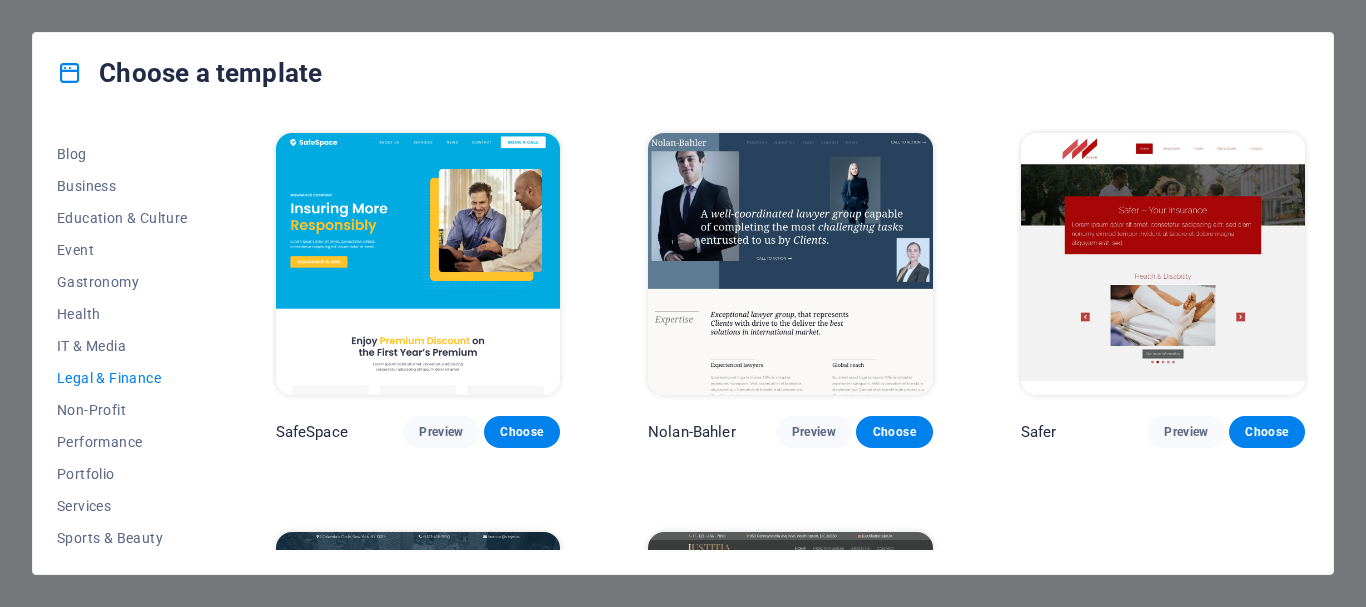 click at bounding box center [1163, 264] 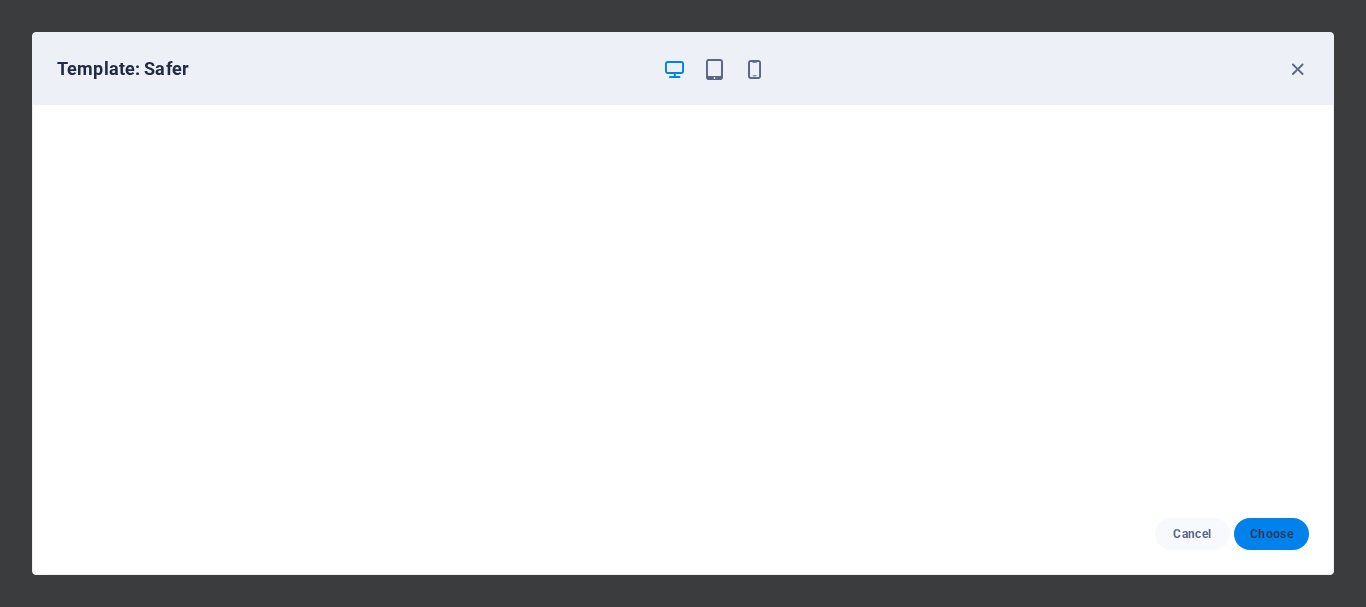 click on "Choose" at bounding box center (1271, 534) 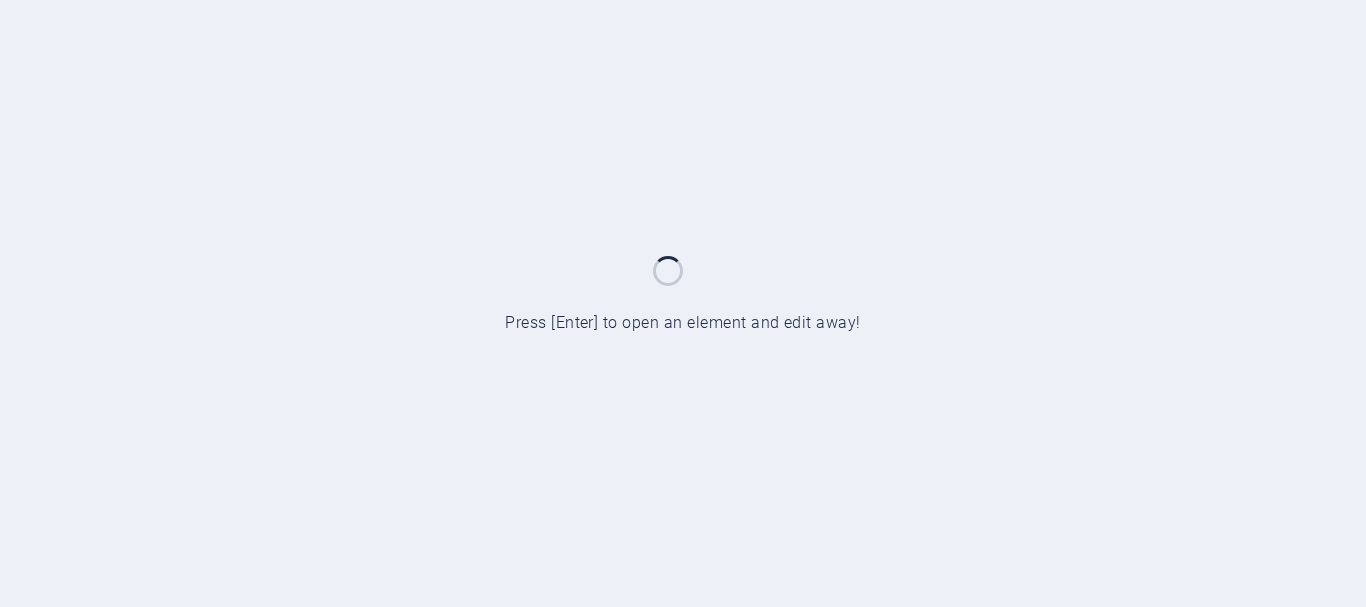 scroll, scrollTop: 0, scrollLeft: 0, axis: both 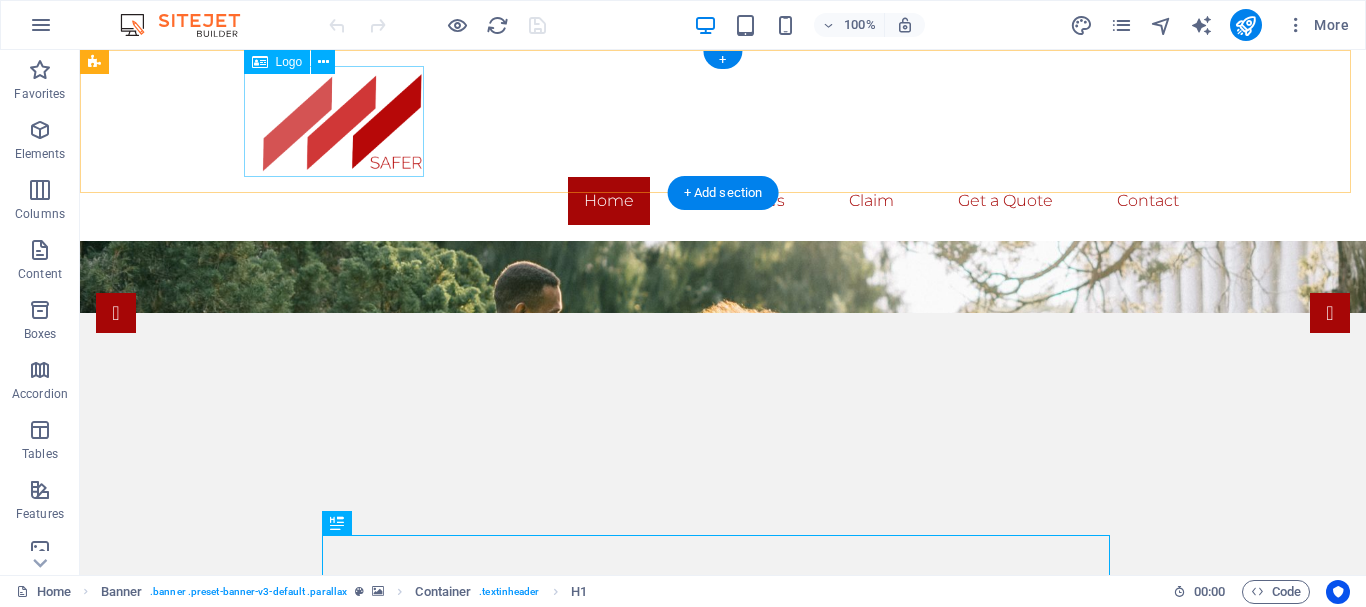 click at bounding box center (723, 121) 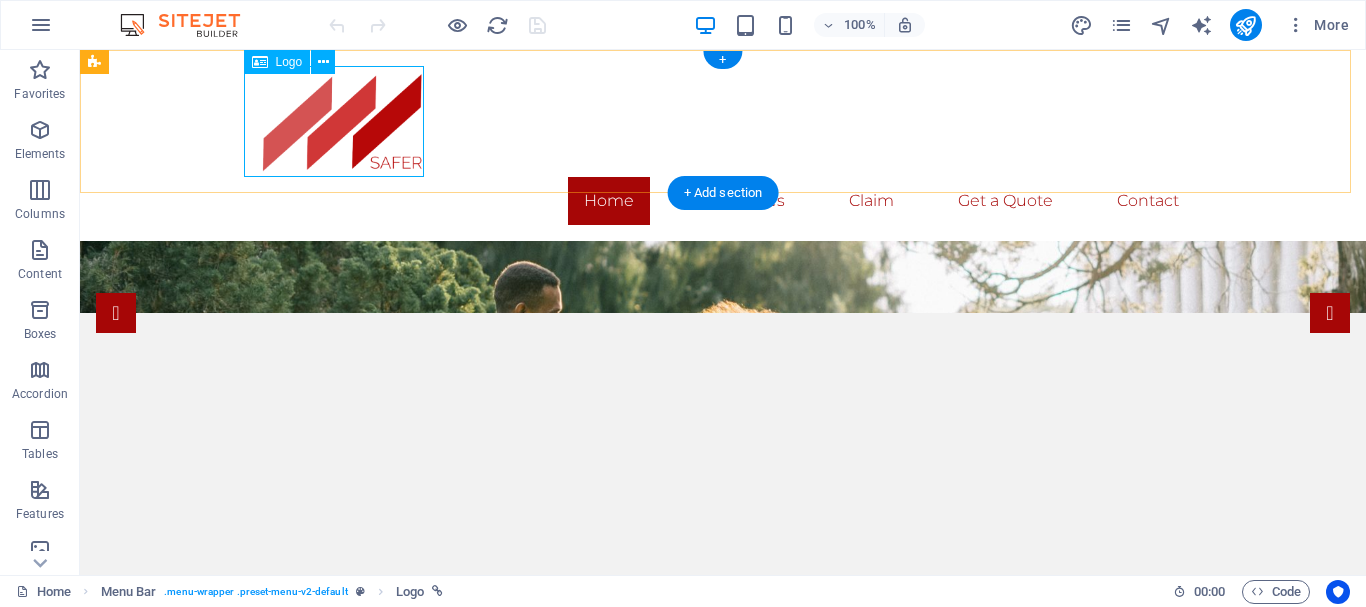 click at bounding box center (723, 121) 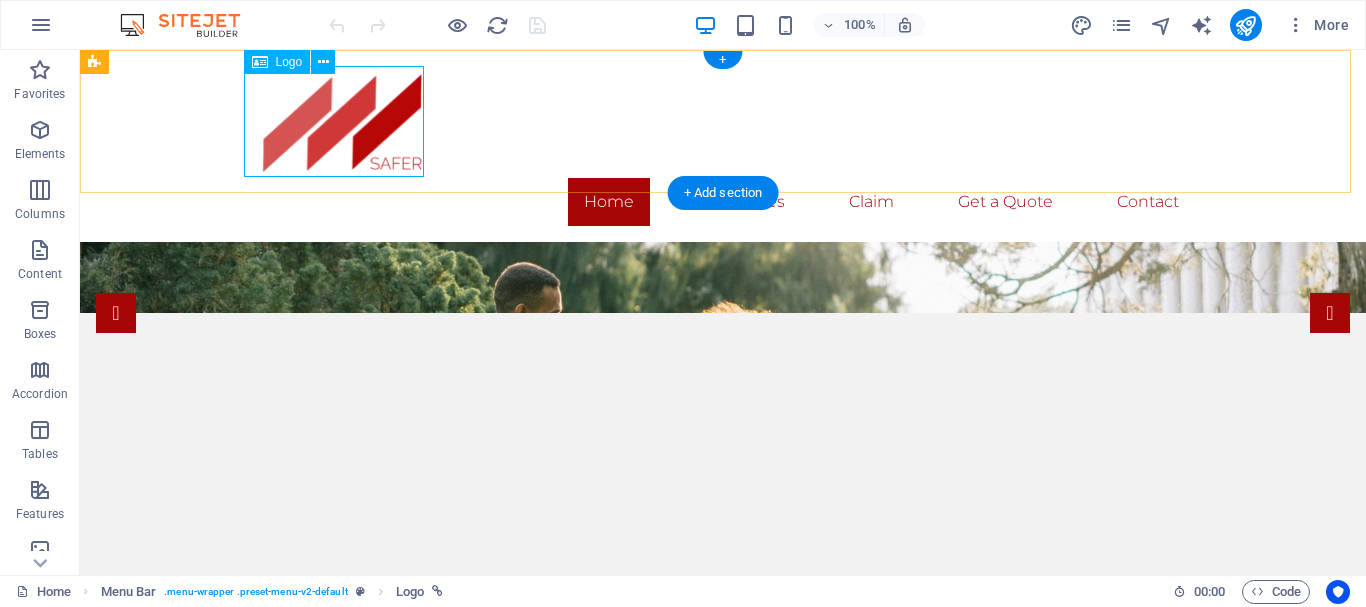 select on "px" 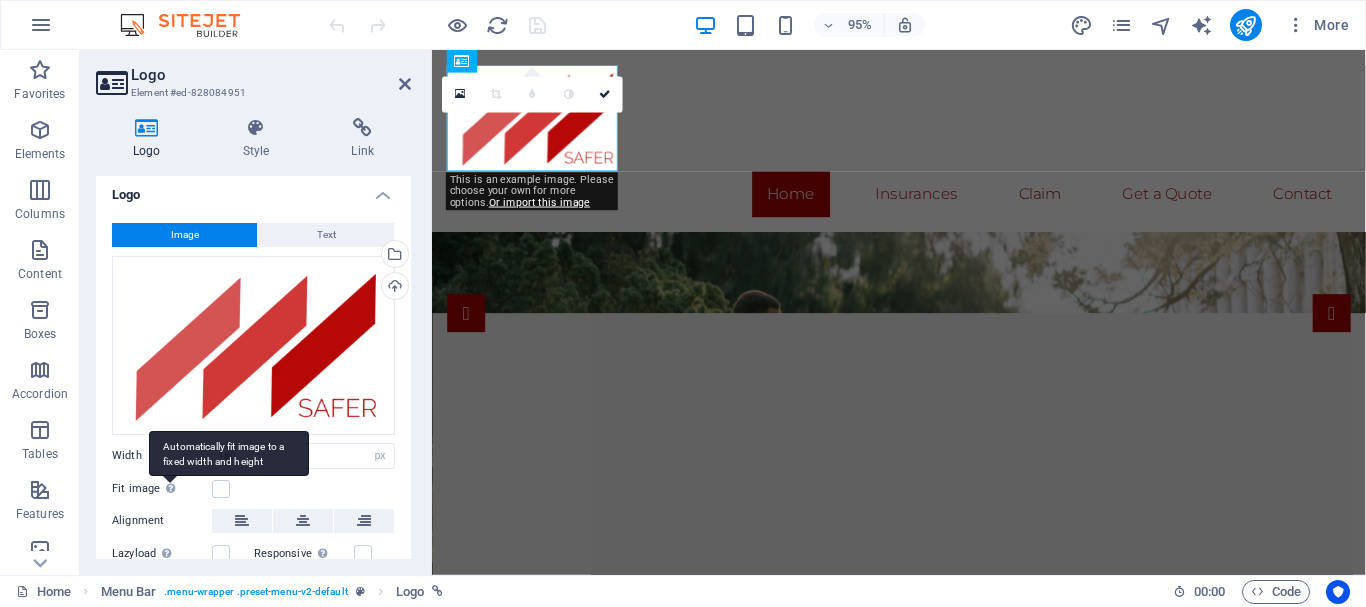 scroll, scrollTop: 0, scrollLeft: 0, axis: both 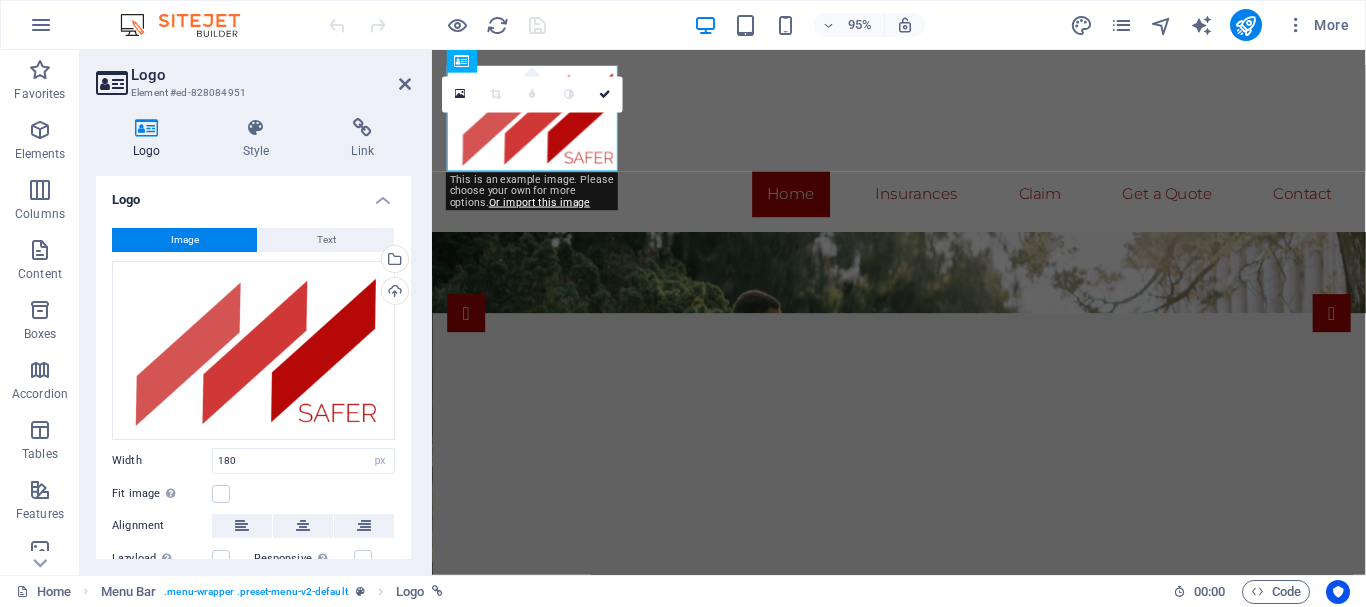 click on "Image" at bounding box center [185, 240] 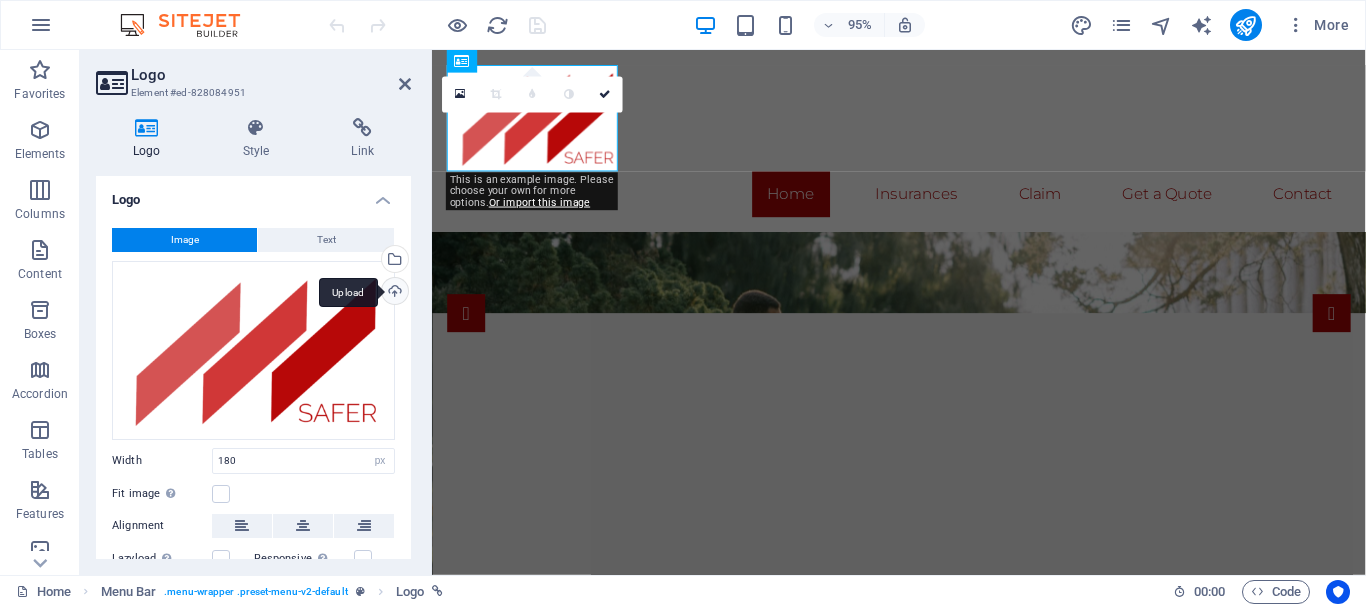 click on "Upload" at bounding box center (393, 293) 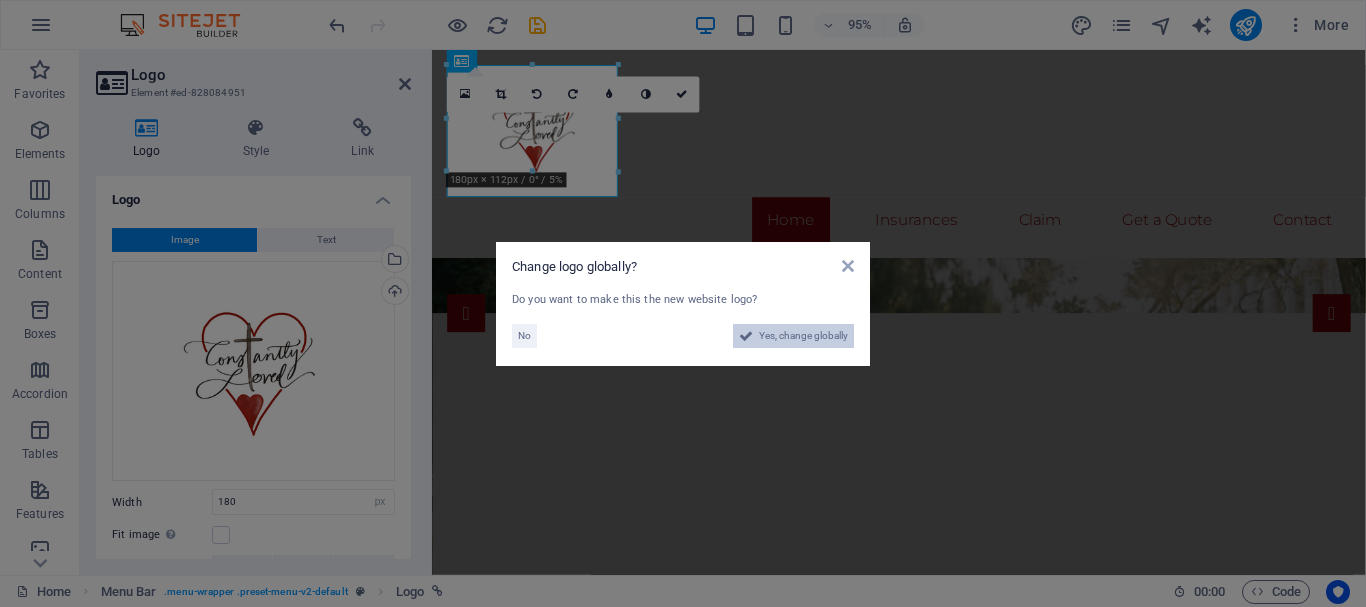 drag, startPoint x: 793, startPoint y: 339, endPoint x: 799, endPoint y: 639, distance: 300.06 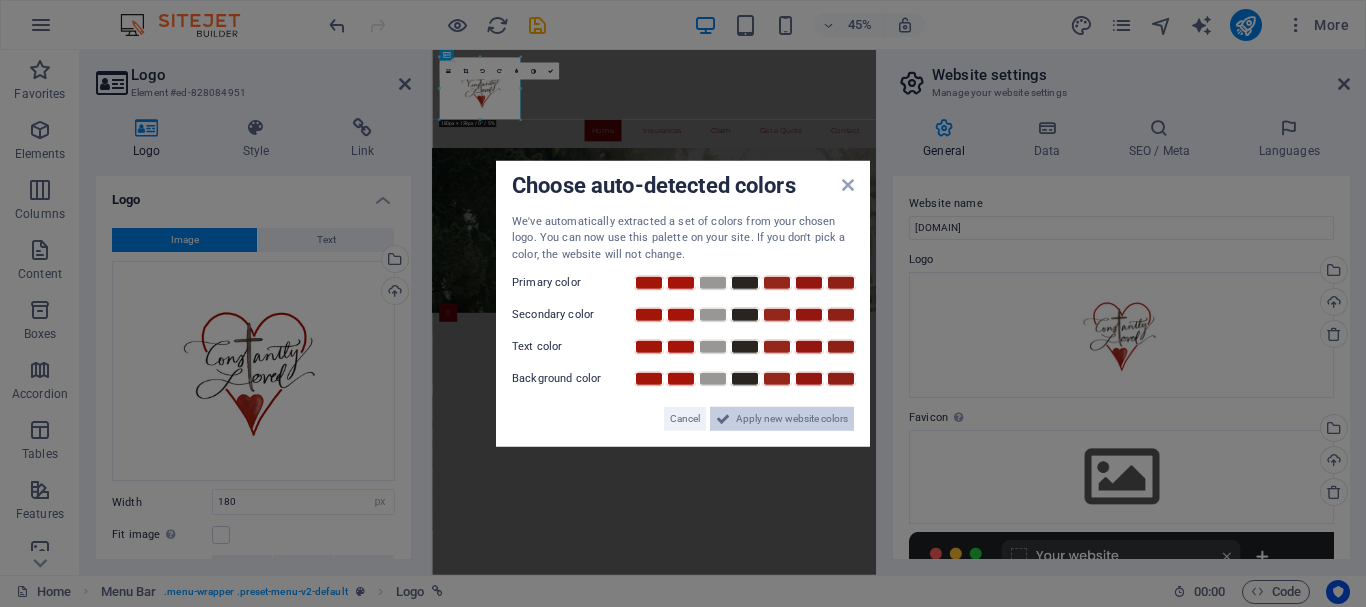 click on "Apply new website colors" at bounding box center [792, 419] 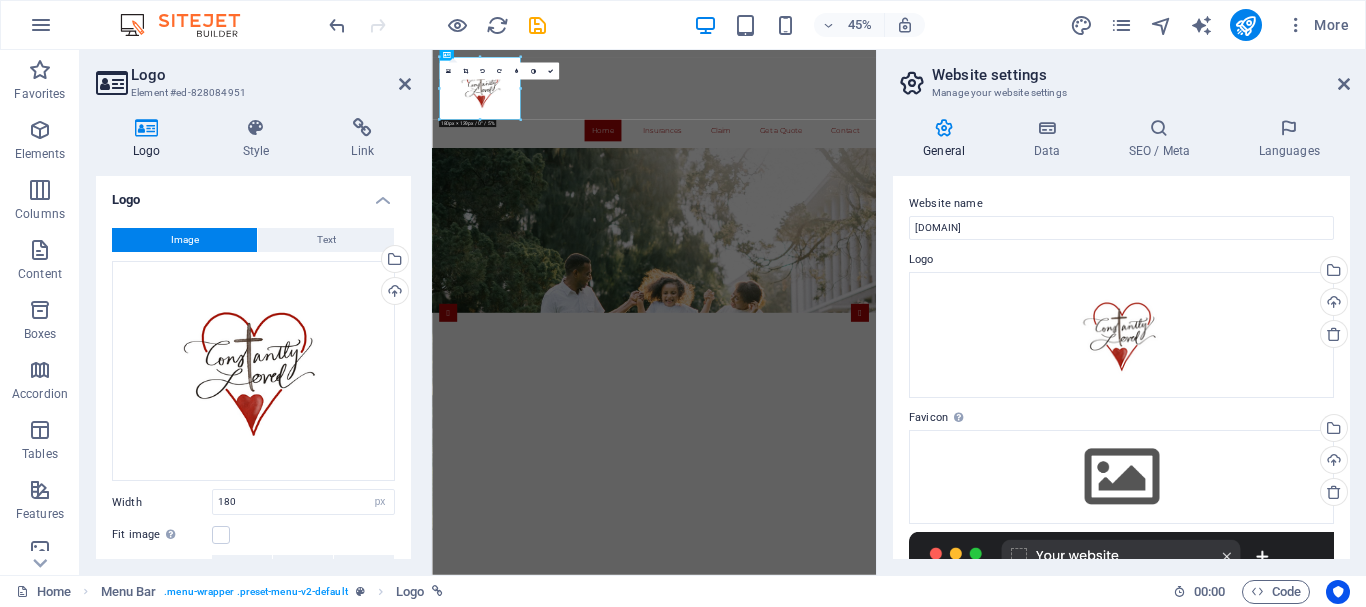 click on "Website settings" at bounding box center (1141, 75) 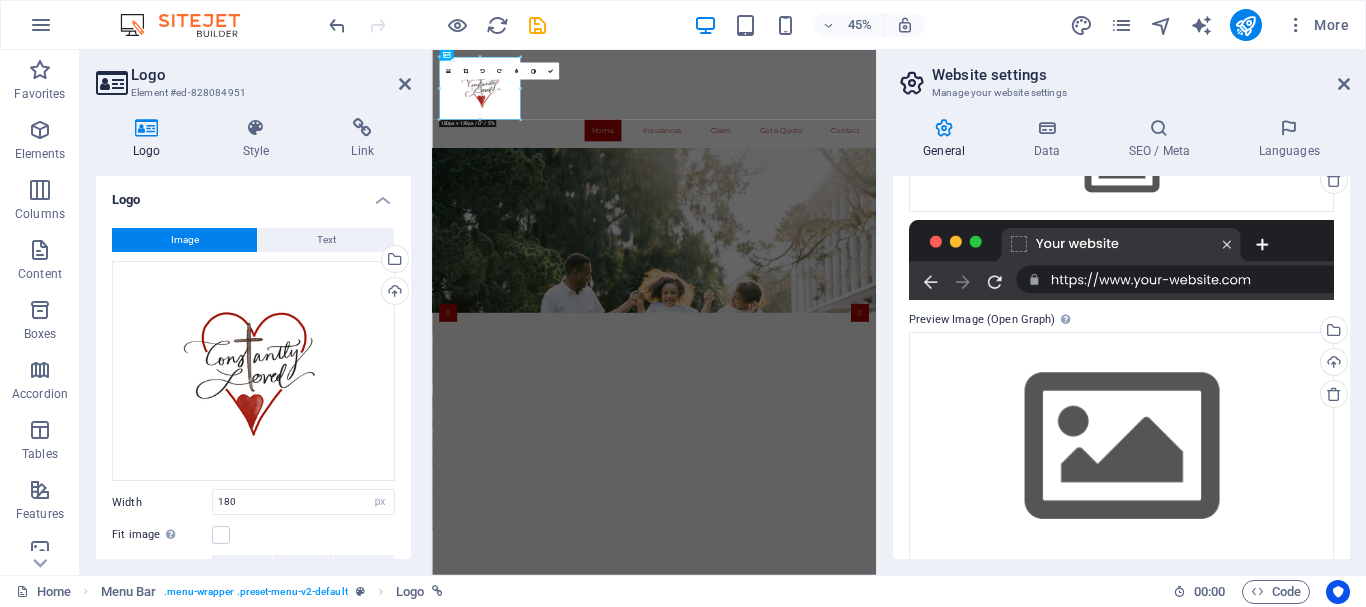 scroll, scrollTop: 331, scrollLeft: 0, axis: vertical 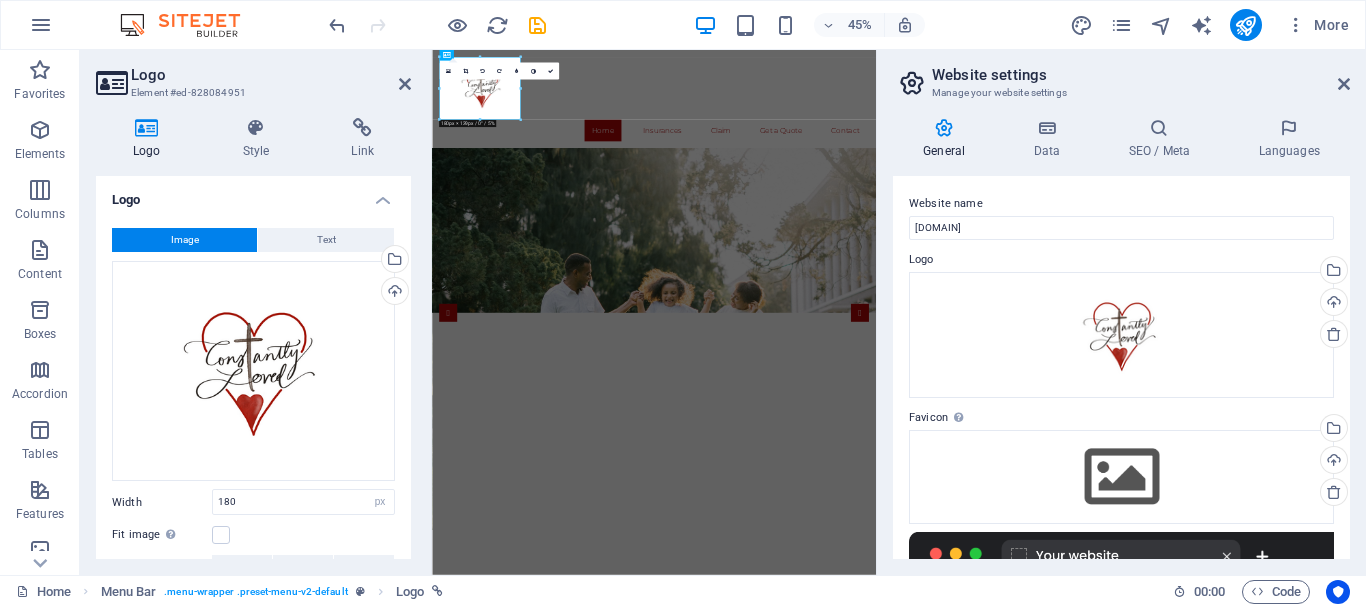 click at bounding box center (944, 128) 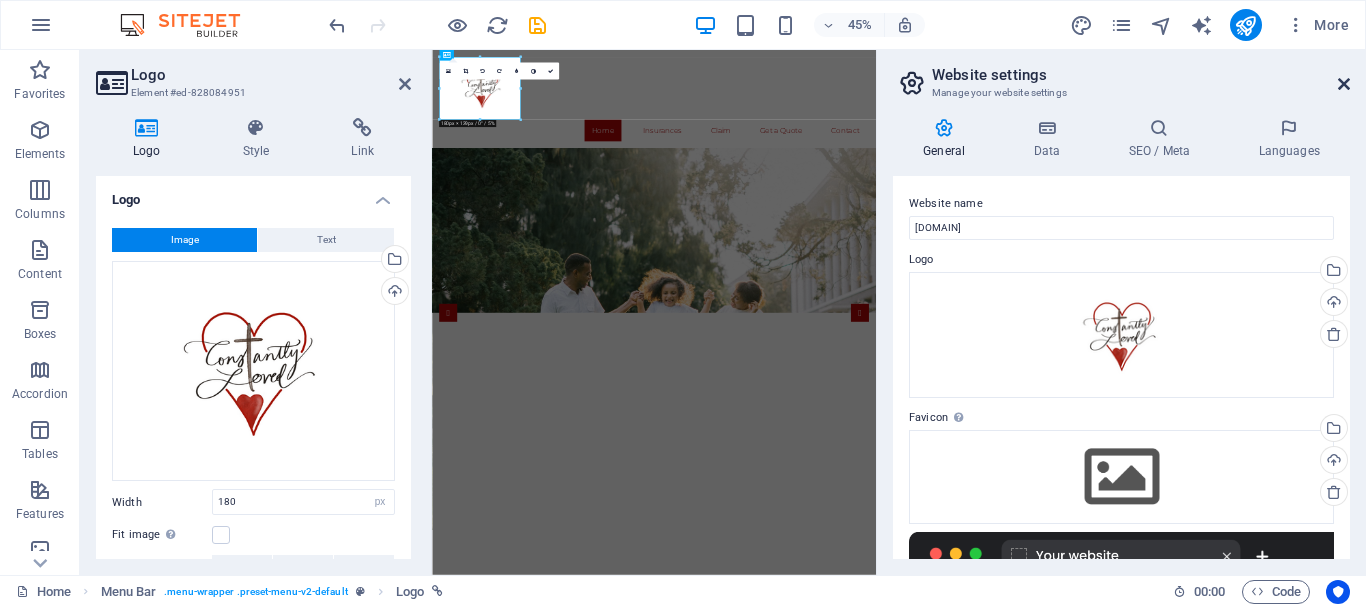 click at bounding box center [1344, 84] 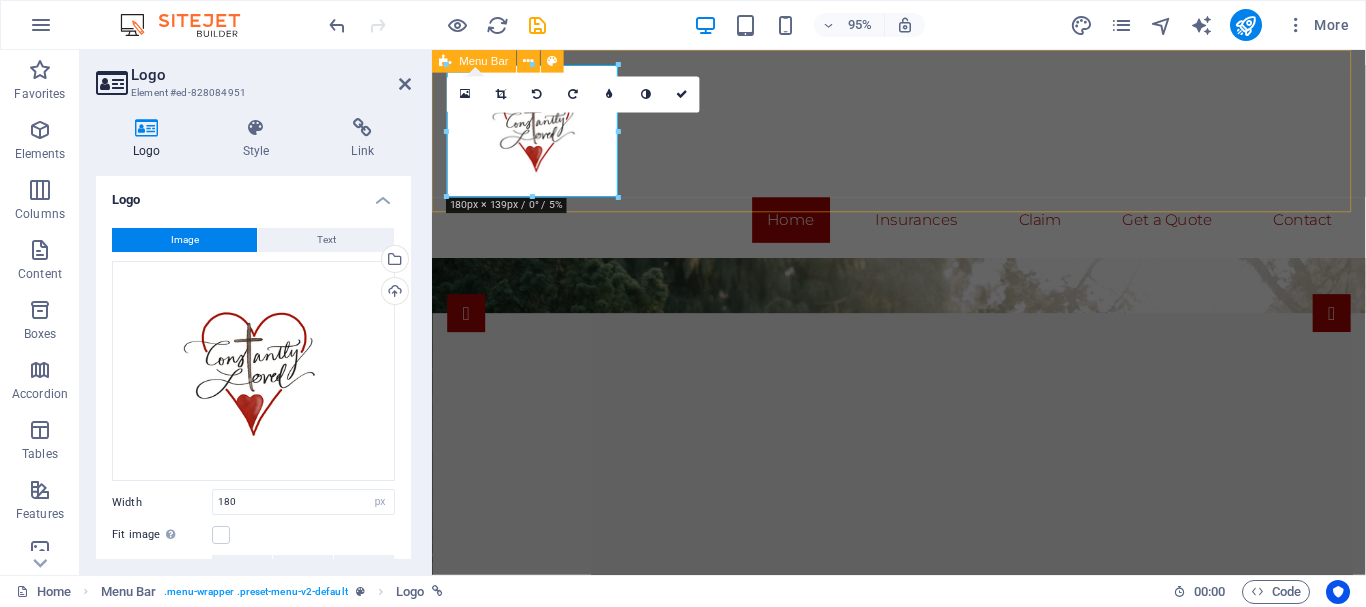 click on "Home Insurances Claim Get a Quote Contact" at bounding box center (923, 159) 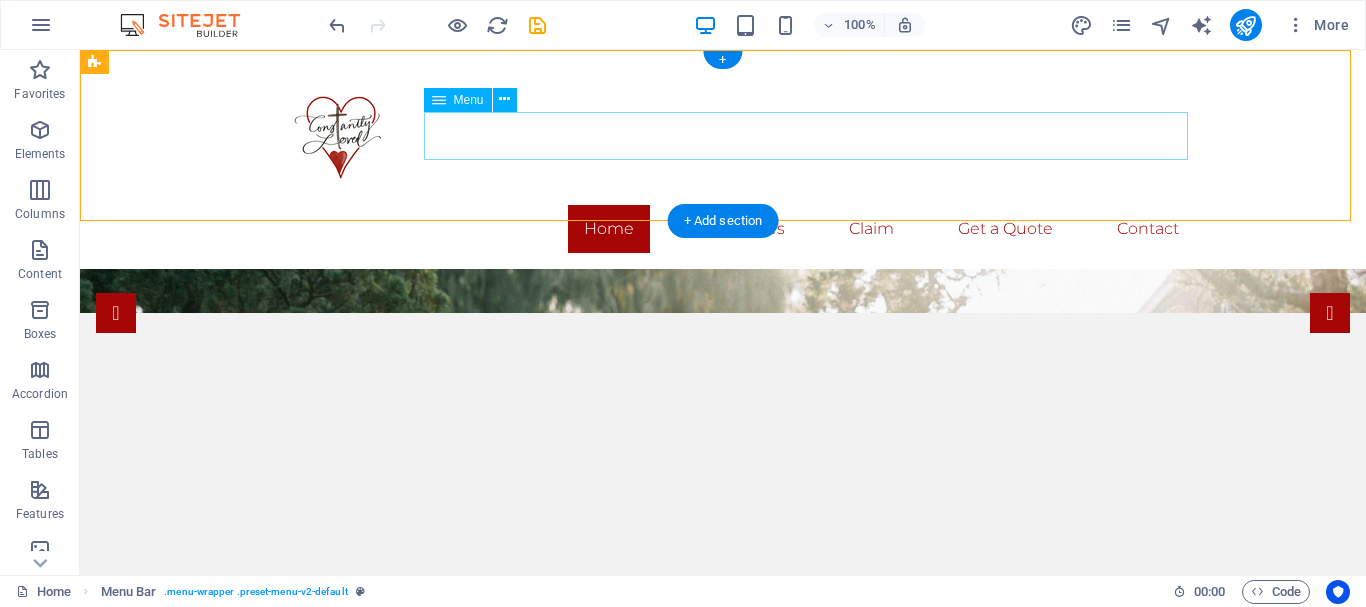 click on "Home Insurances Claim Get a Quote Contact" at bounding box center [723, 229] 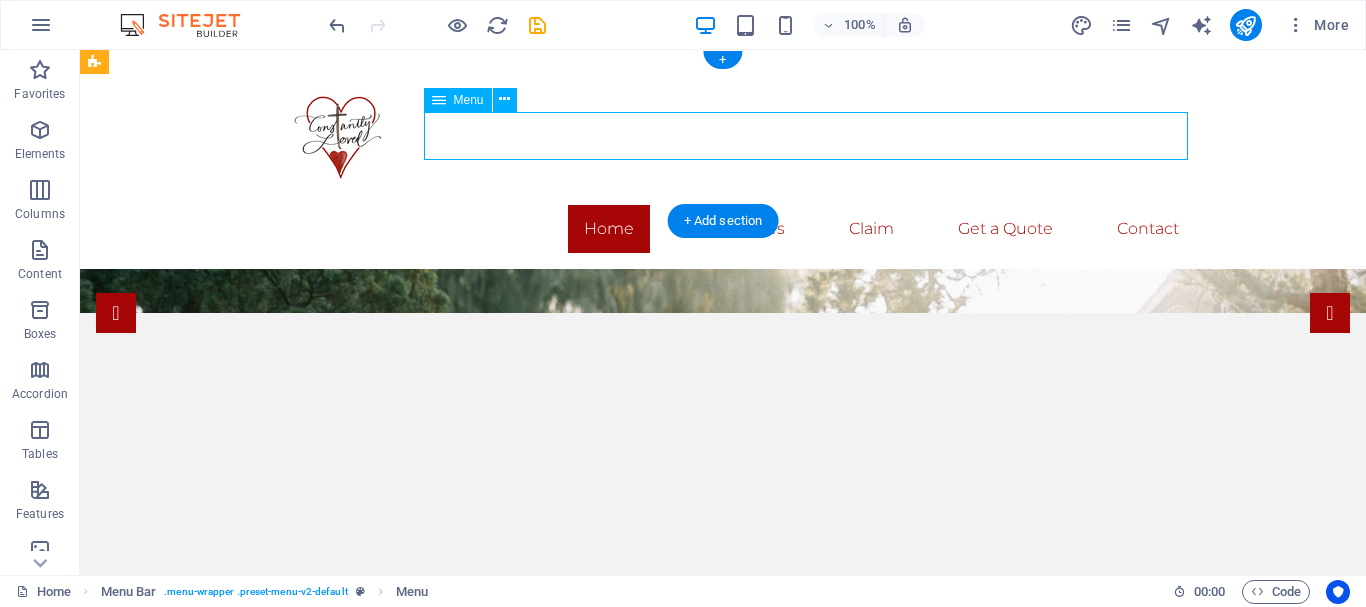 click on "Home Insurances Claim Get a Quote Contact" at bounding box center [723, 229] 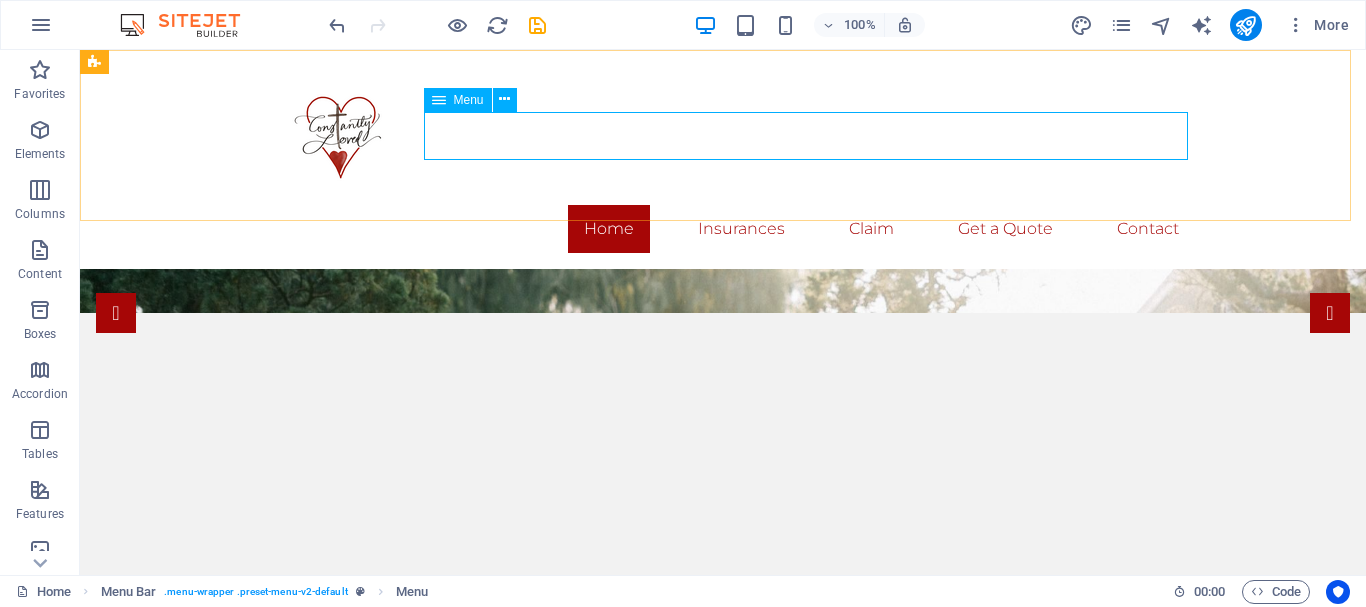 click on "Menu" at bounding box center [469, 100] 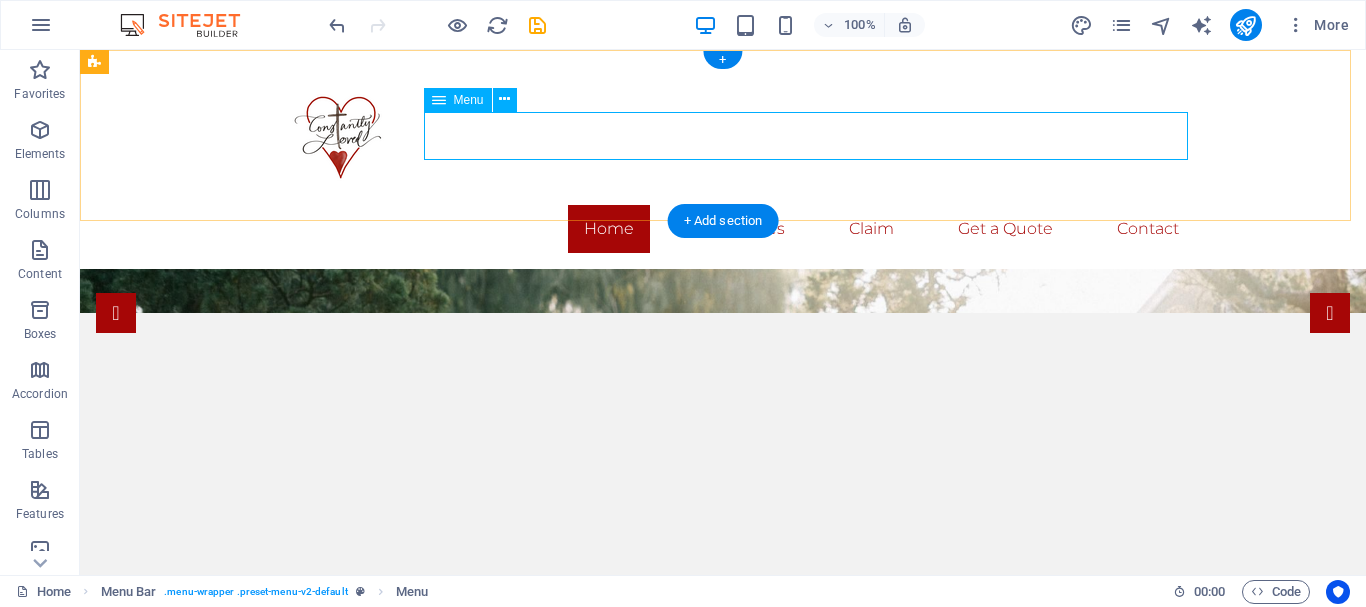 click on "Home Insurances Claim Get a Quote Contact" at bounding box center [723, 229] 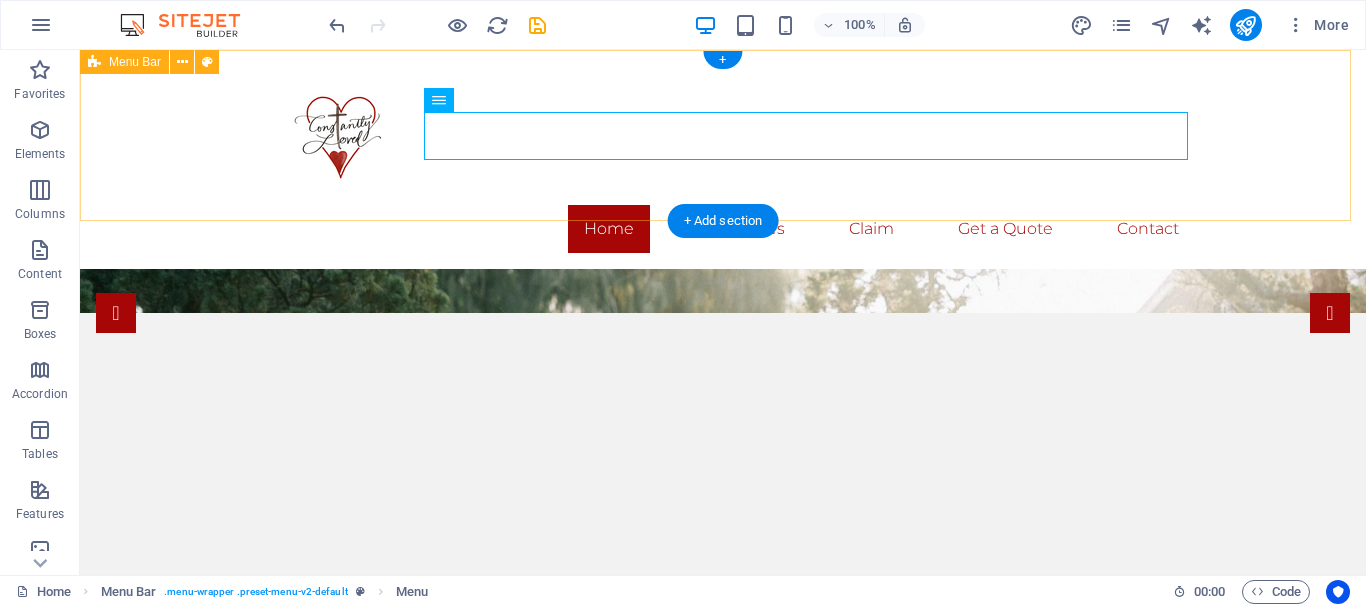 click on "Home Insurances Claim Get a Quote Contact" at bounding box center (723, 159) 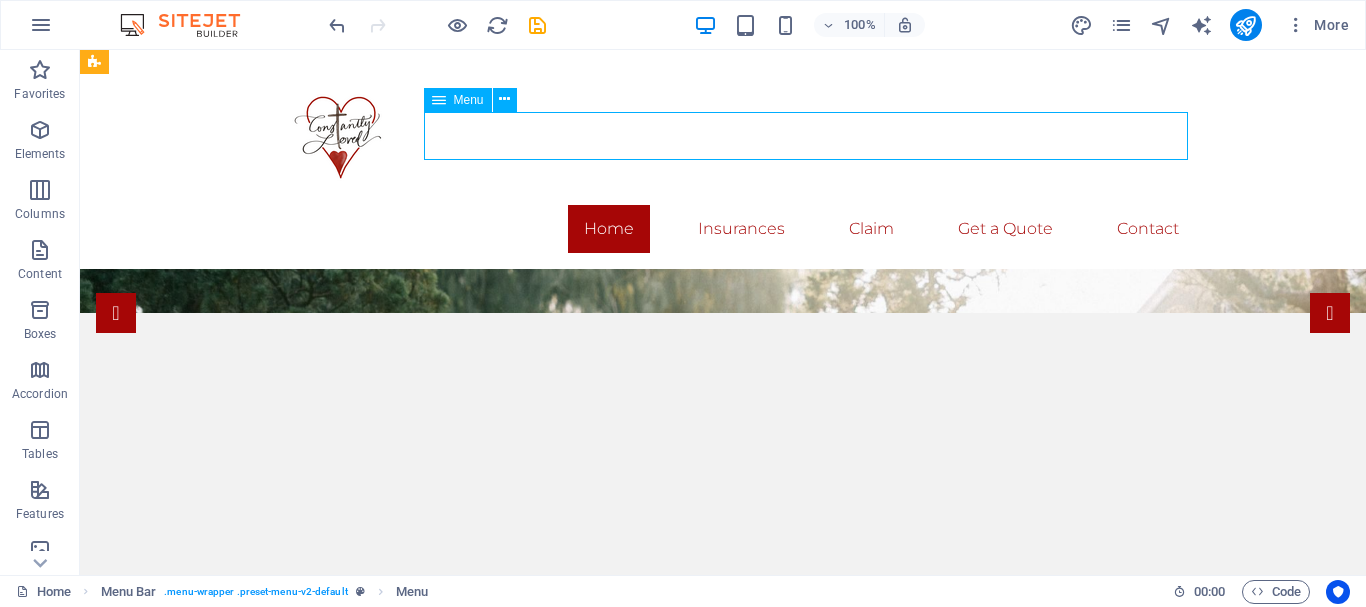 click at bounding box center (439, 100) 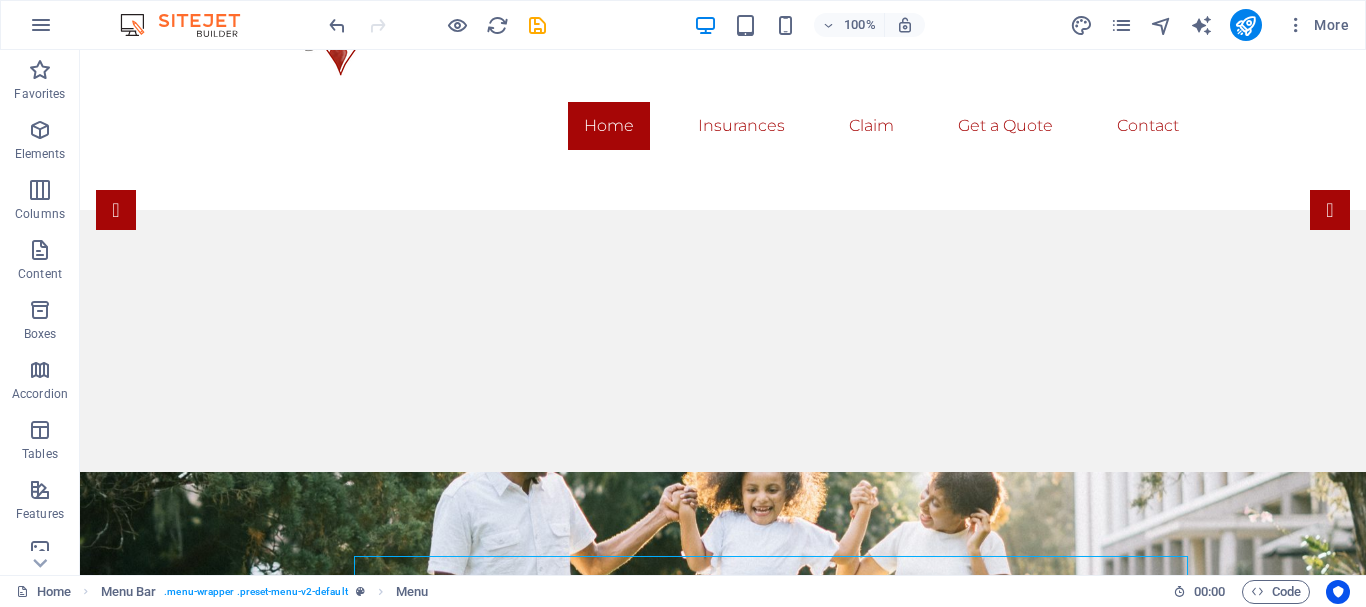 scroll, scrollTop: 0, scrollLeft: 0, axis: both 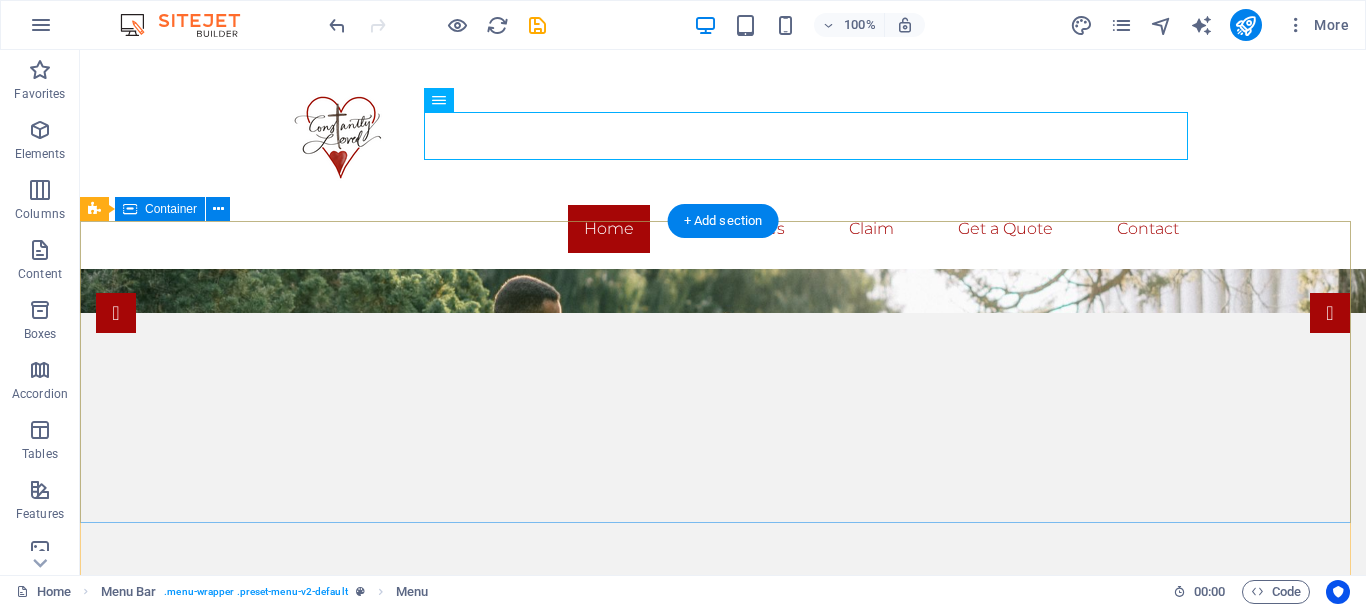 click on "Drop content here or  Add elements  Paste clipboard" at bounding box center [723, 948] 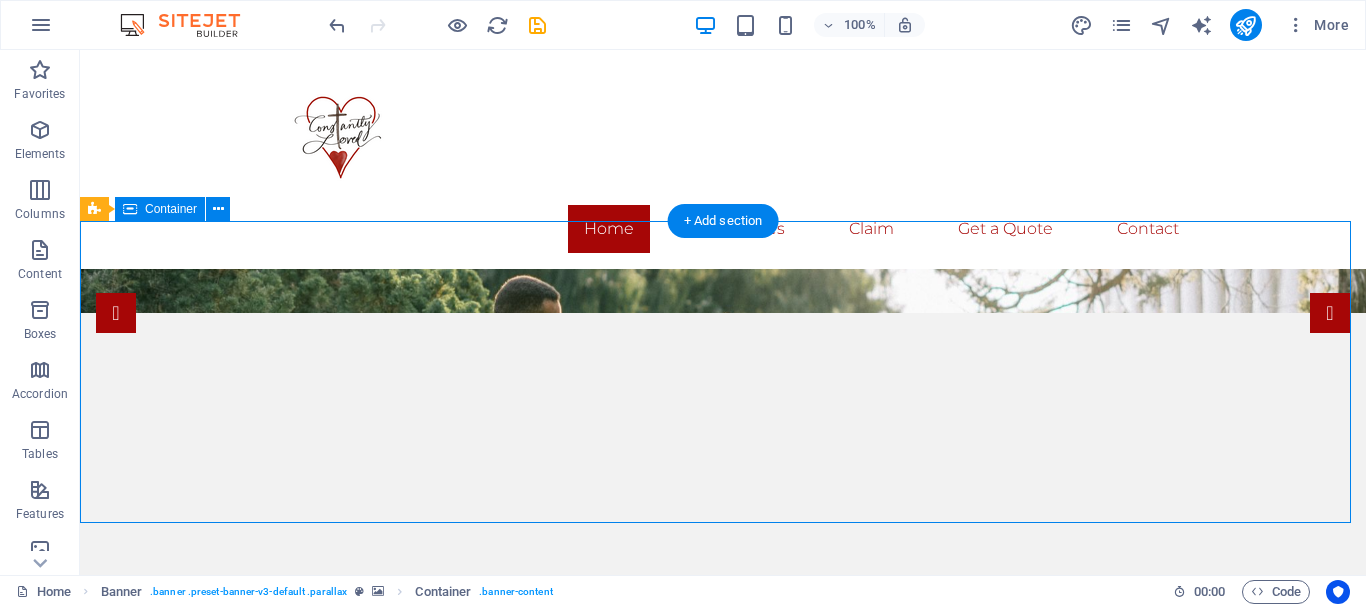 click on "Drop content here or  Add elements  Paste clipboard" at bounding box center (723, 948) 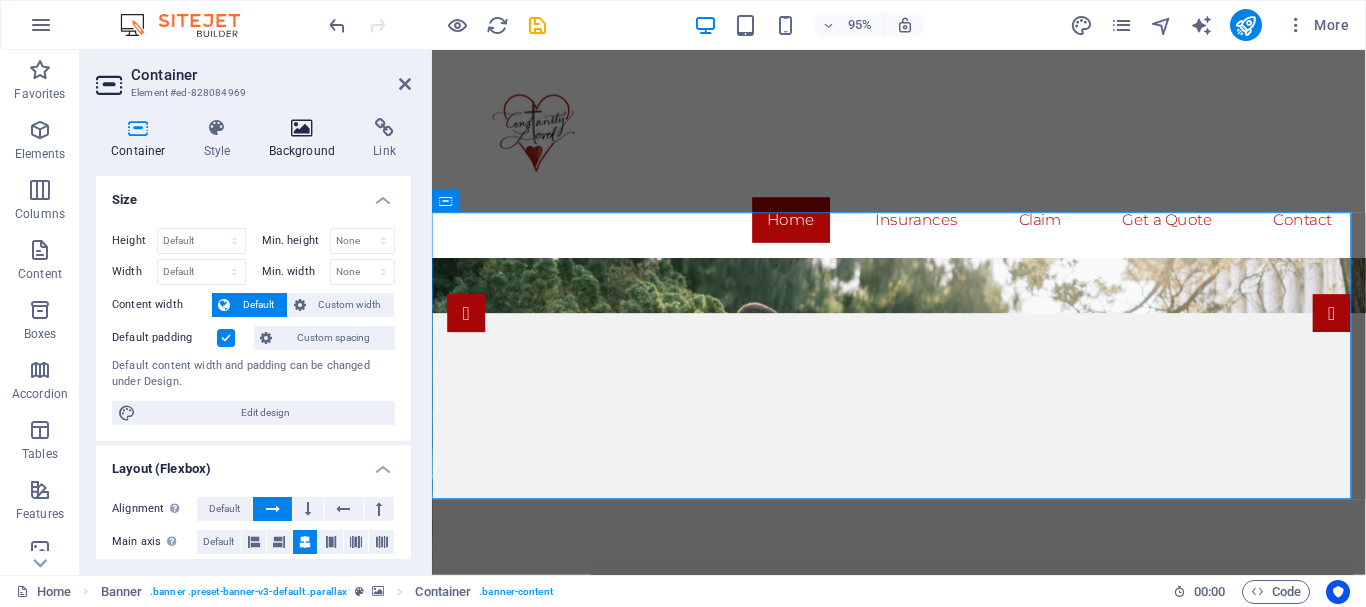 click at bounding box center (302, 128) 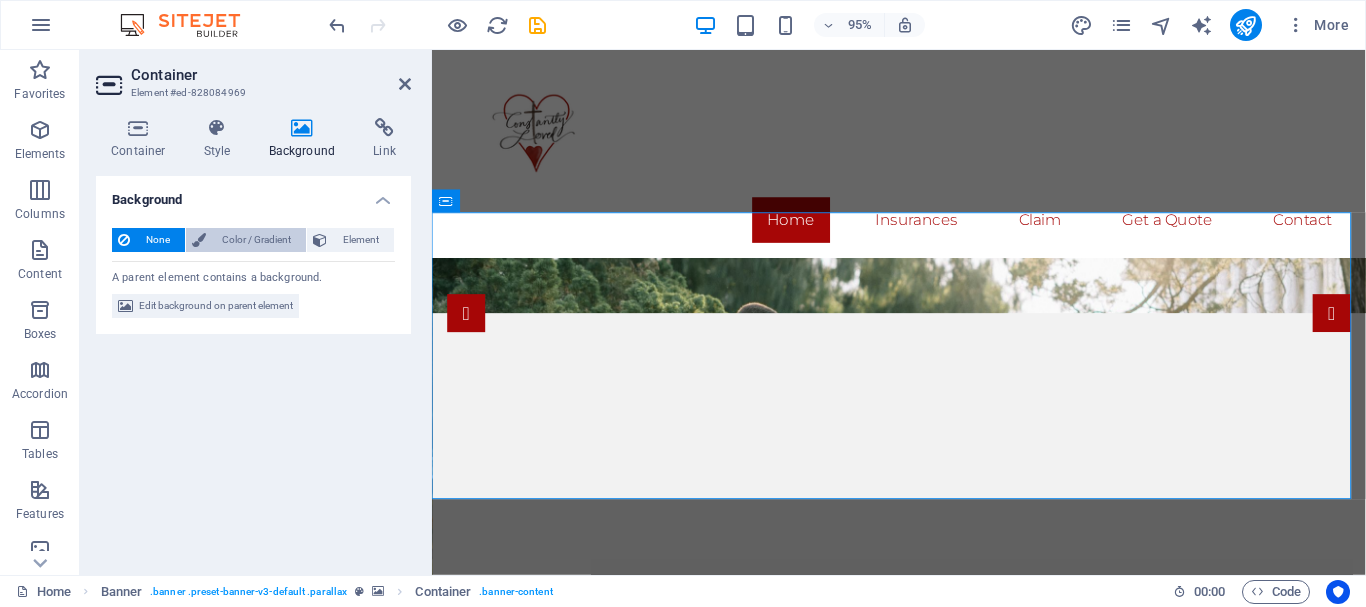 click on "Color / Gradient" at bounding box center [256, 240] 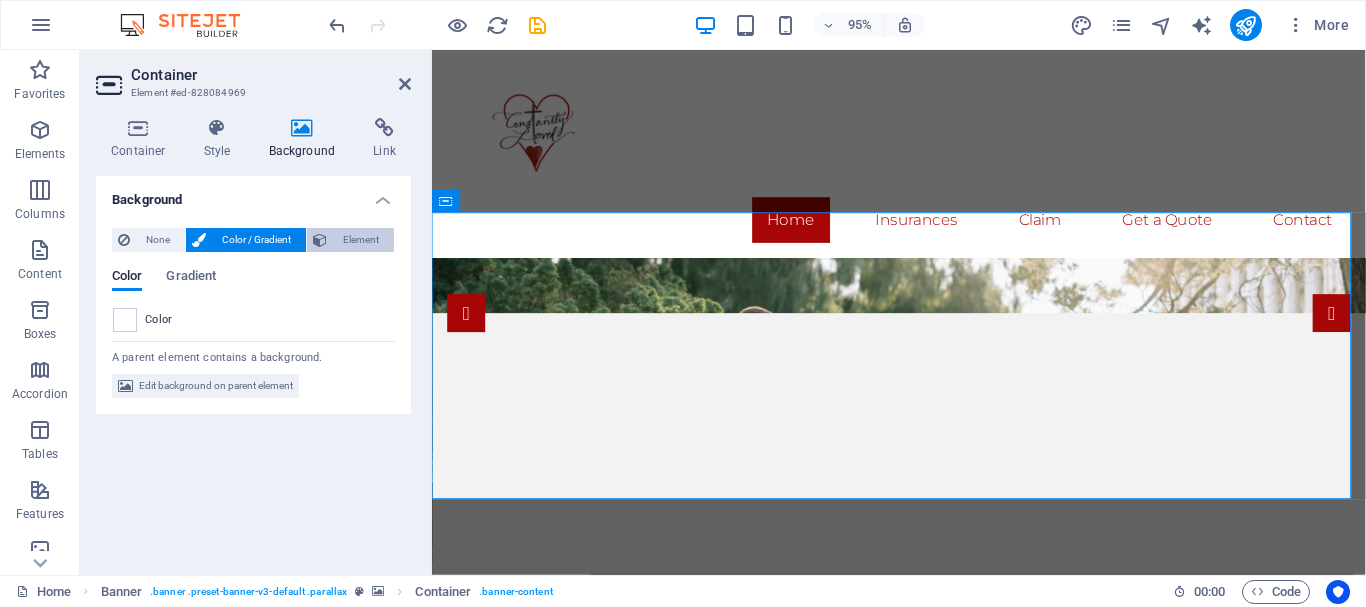 click on "Element" at bounding box center [360, 240] 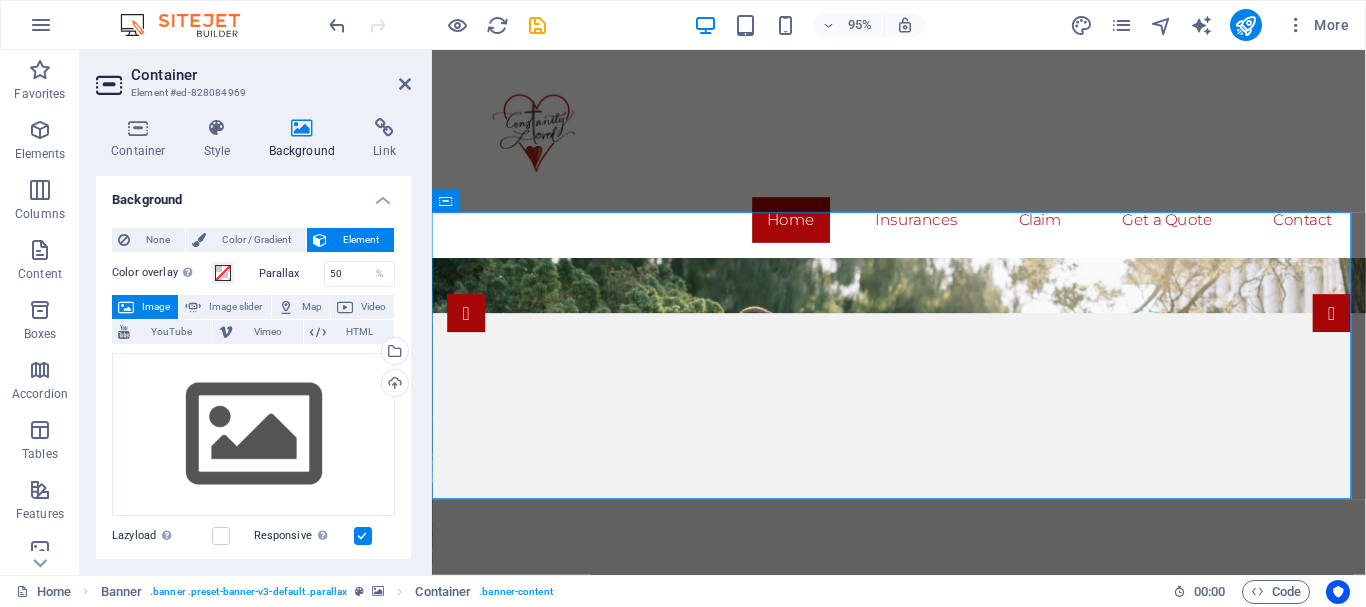 drag, startPoint x: 413, startPoint y: 212, endPoint x: 413, endPoint y: 350, distance: 138 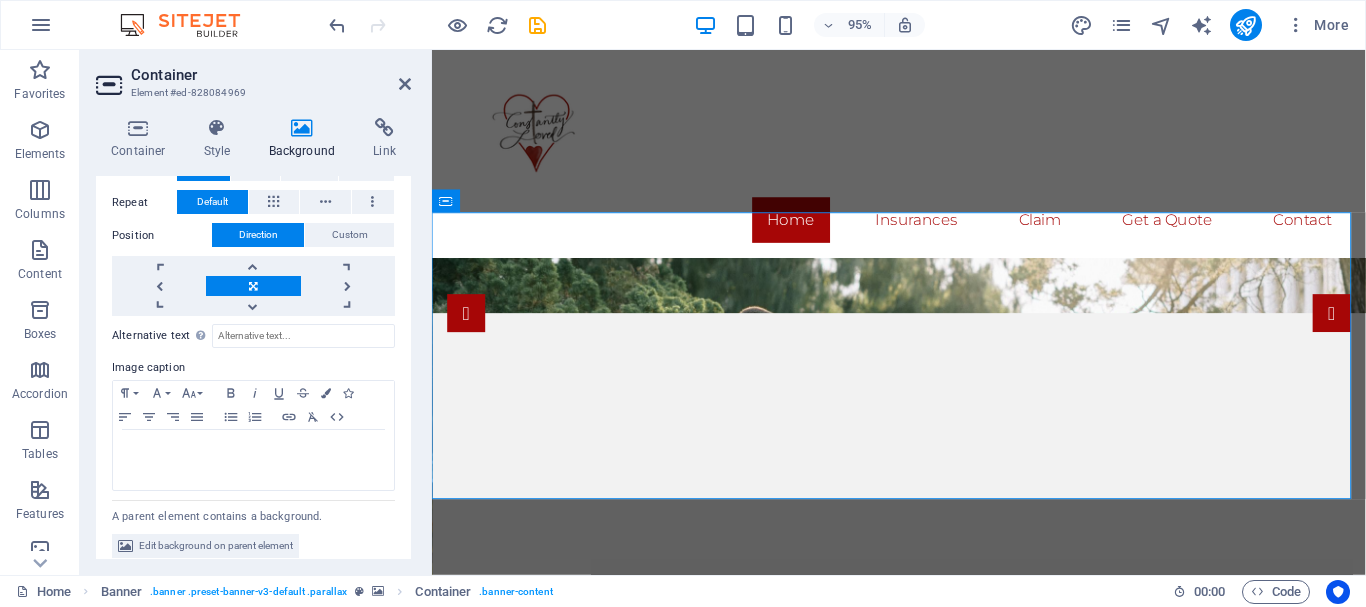 scroll, scrollTop: 0, scrollLeft: 0, axis: both 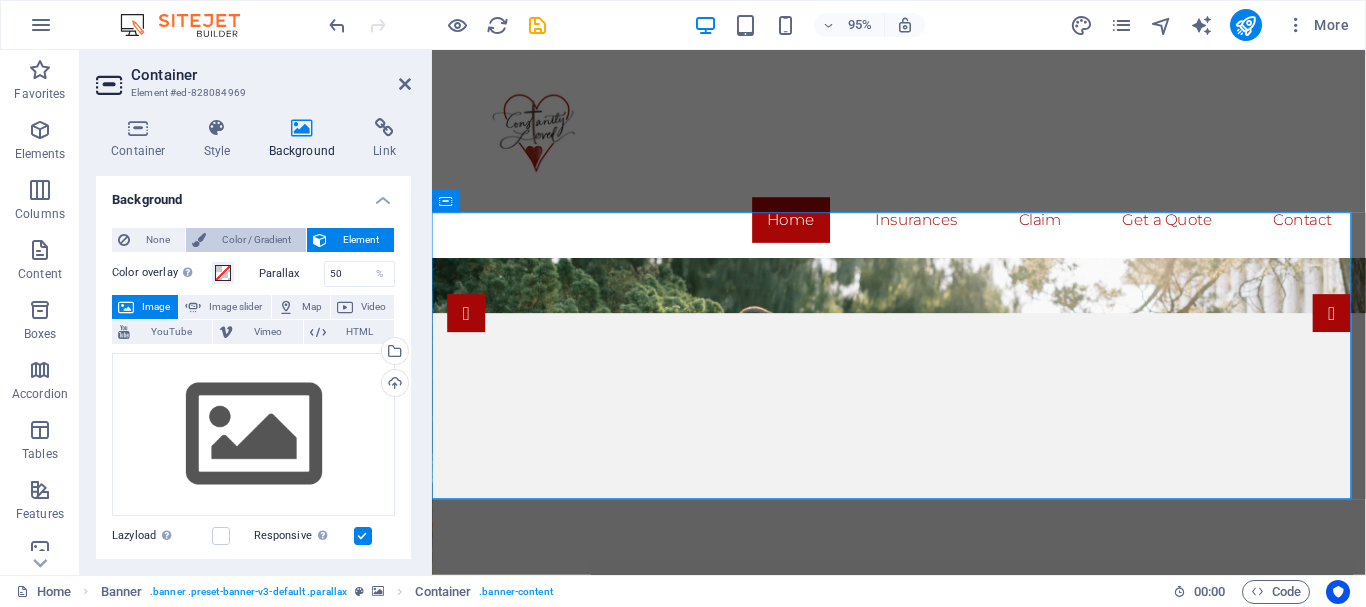 click on "Color / Gradient" at bounding box center (256, 240) 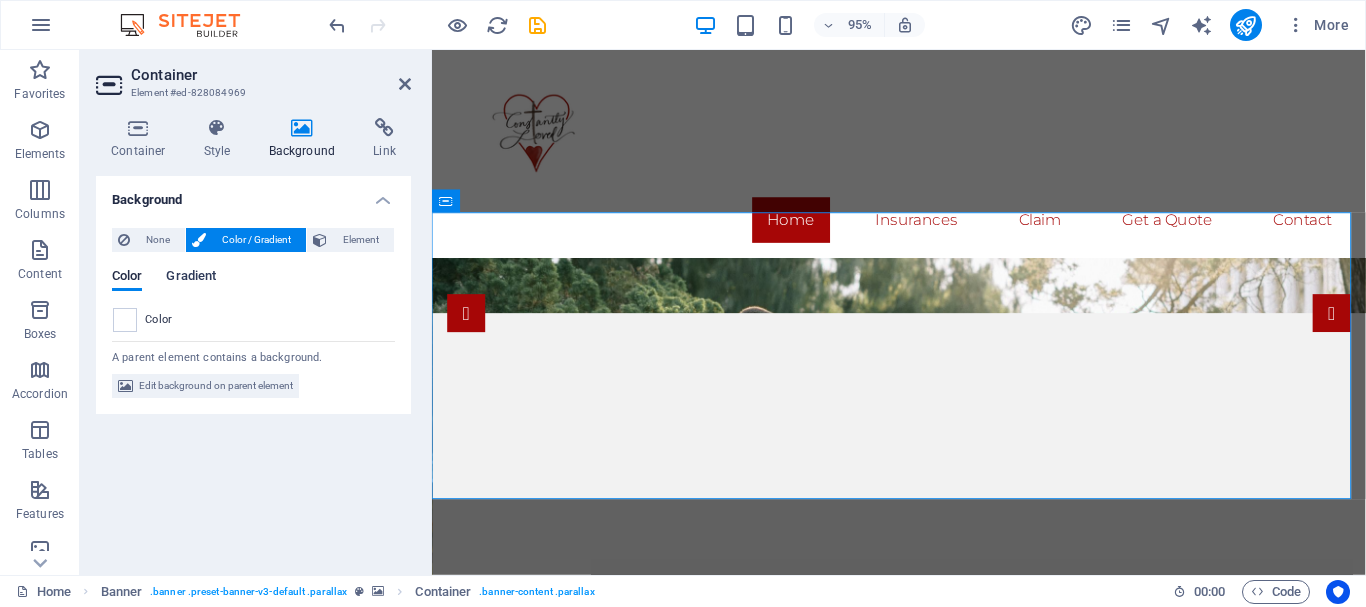 click on "Gradient" at bounding box center (191, 278) 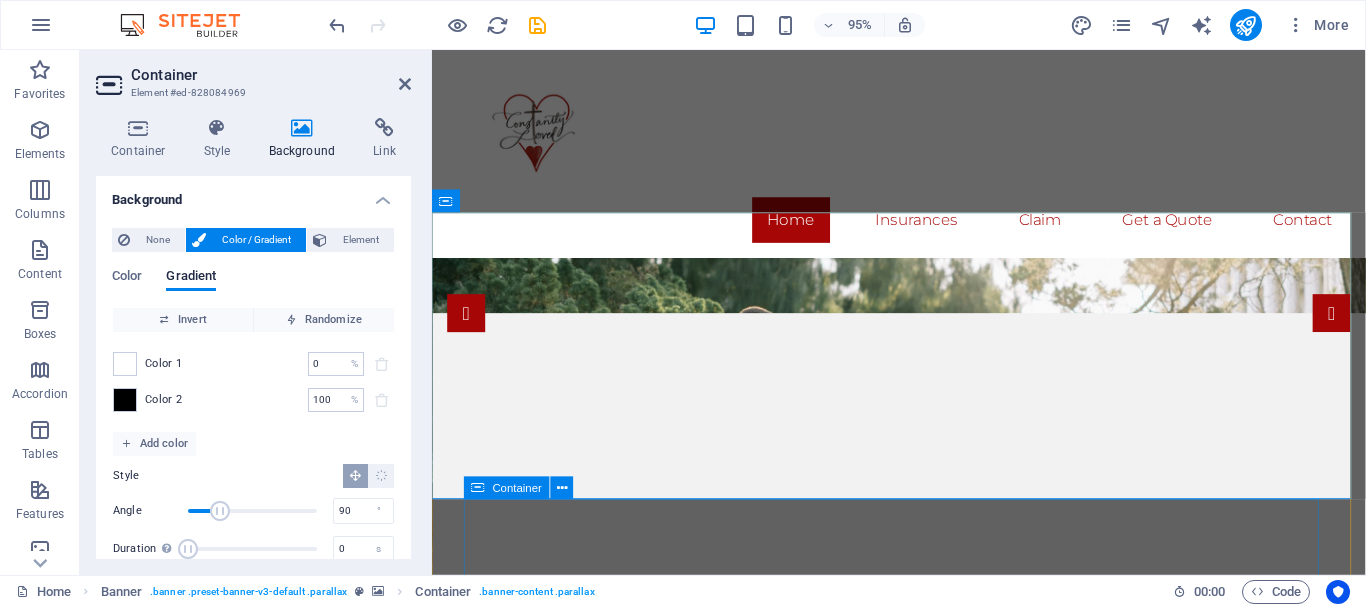 drag, startPoint x: 466, startPoint y: 569, endPoint x: 817, endPoint y: 540, distance: 352.19595 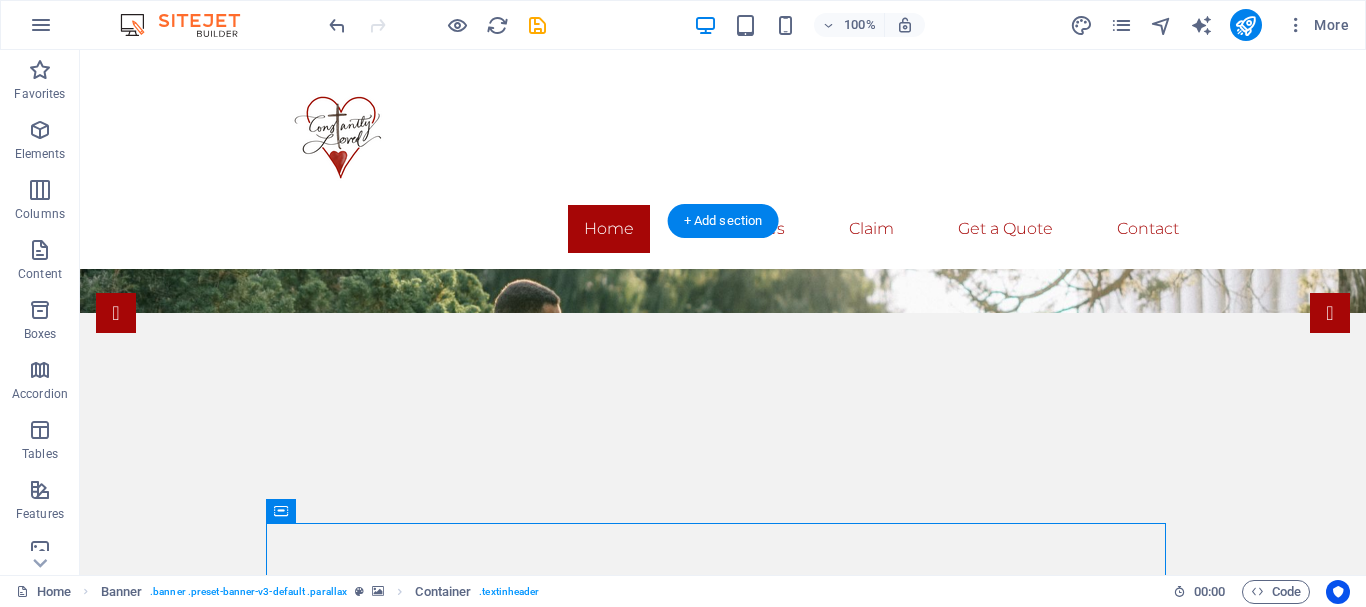click at bounding box center [723, 451] 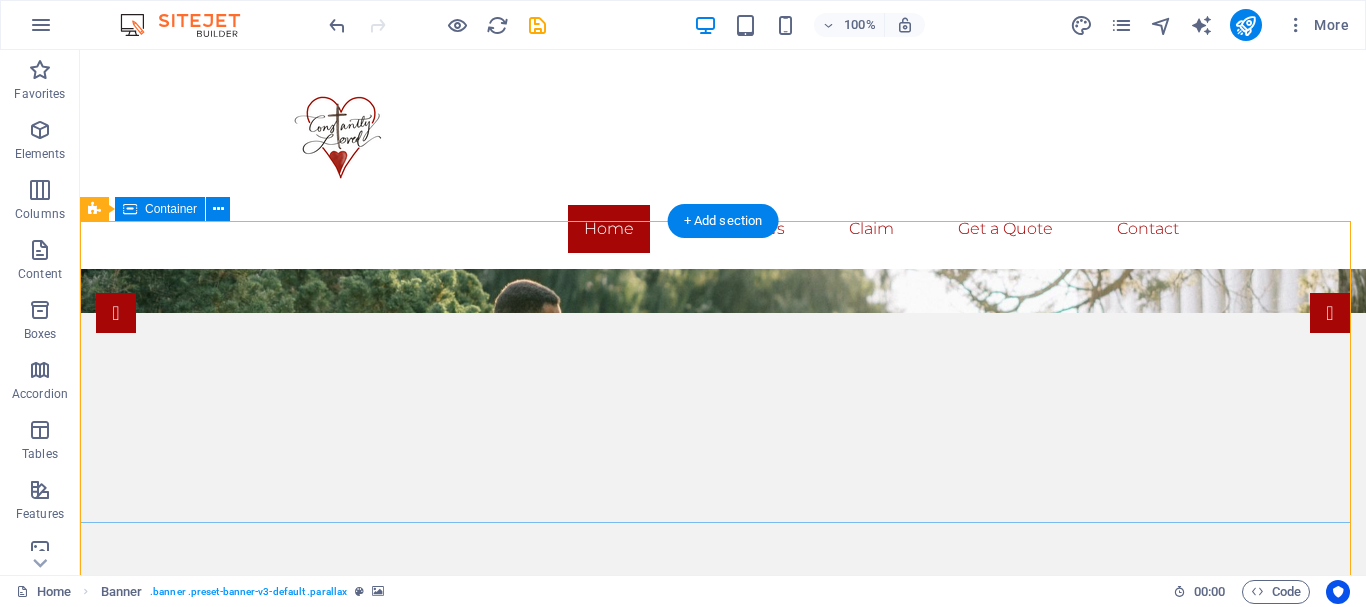 click on "Drop content here or  Add elements  Paste clipboard" at bounding box center (723, 956) 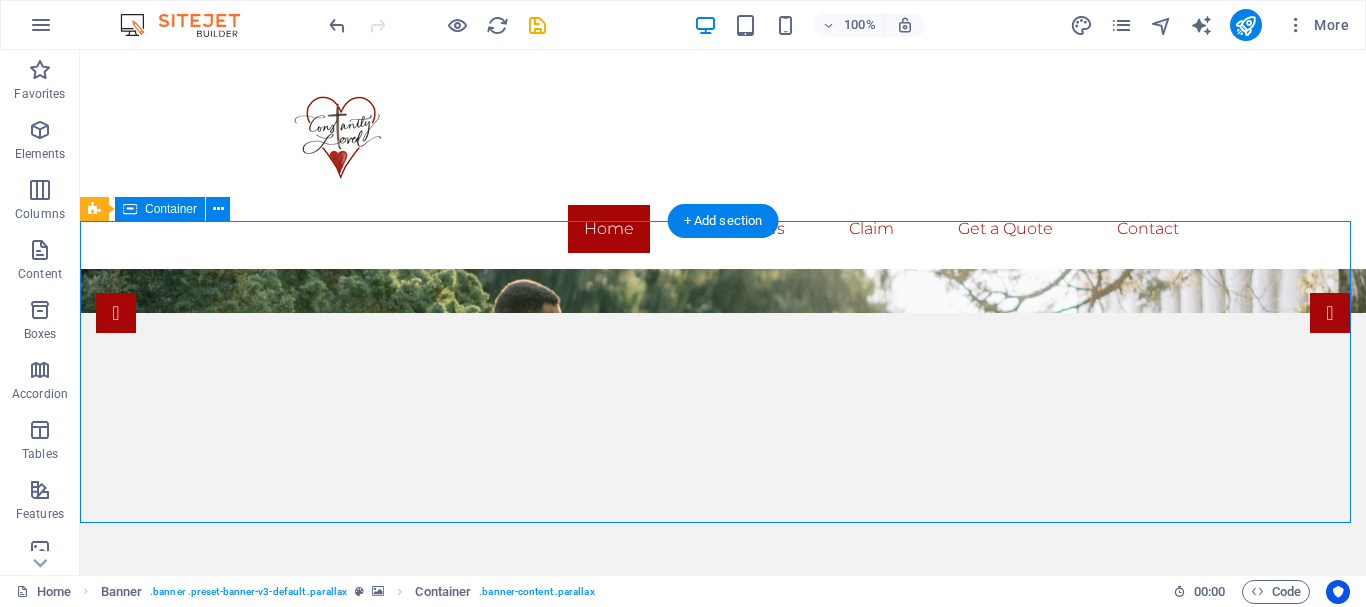 click on "Drop content here or  Add elements  Paste clipboard" at bounding box center (723, 956) 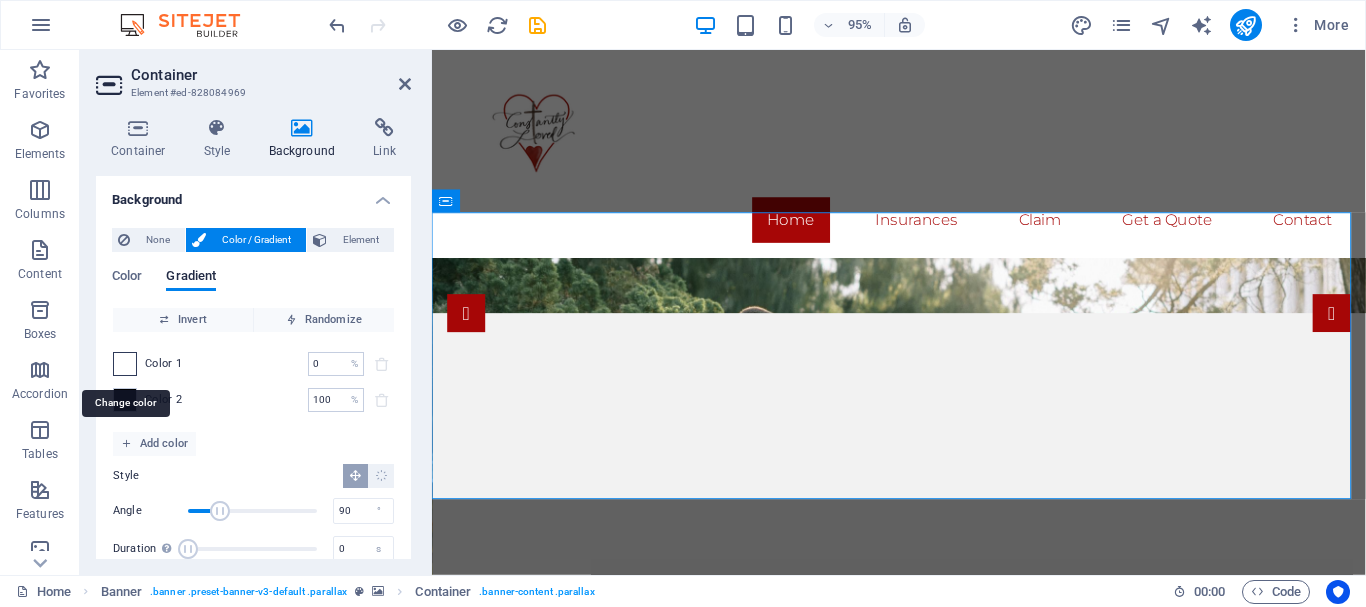 click at bounding box center (125, 364) 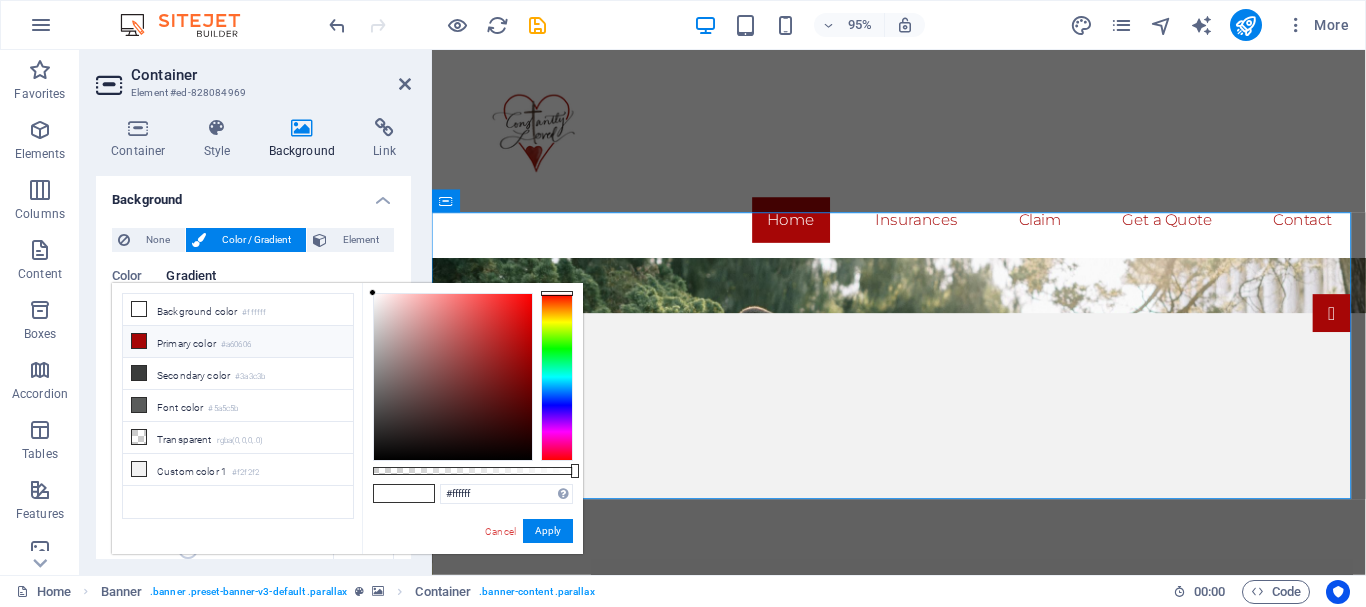 click at bounding box center [139, 341] 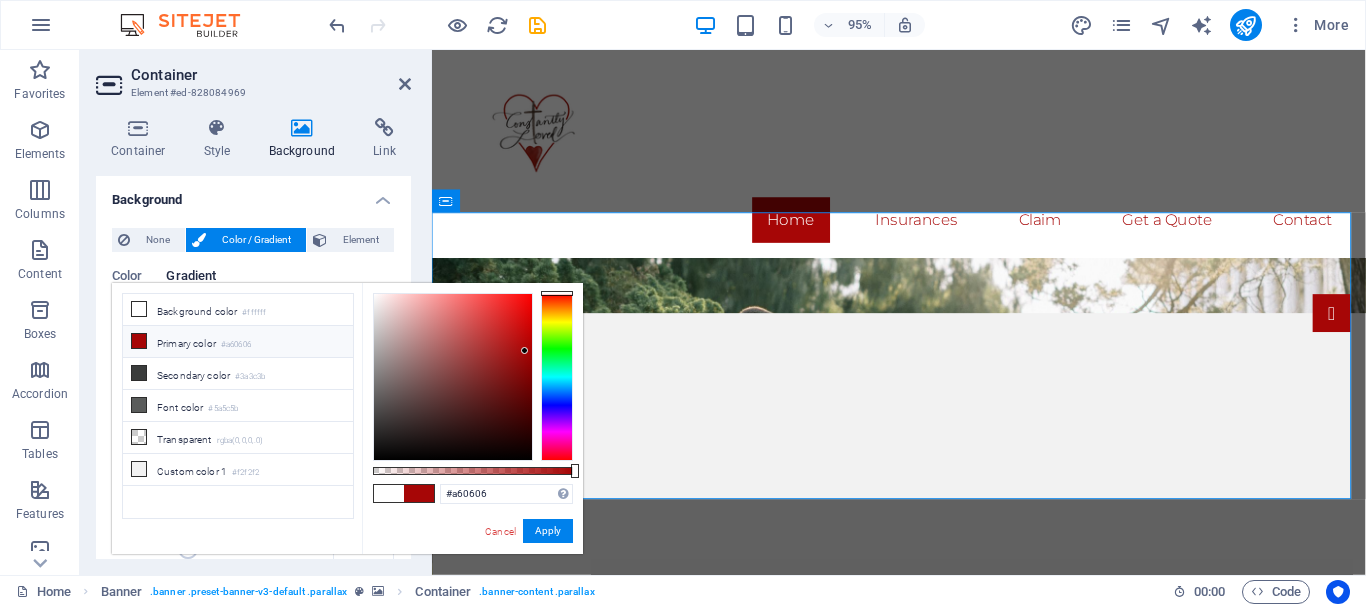 click at bounding box center [139, 341] 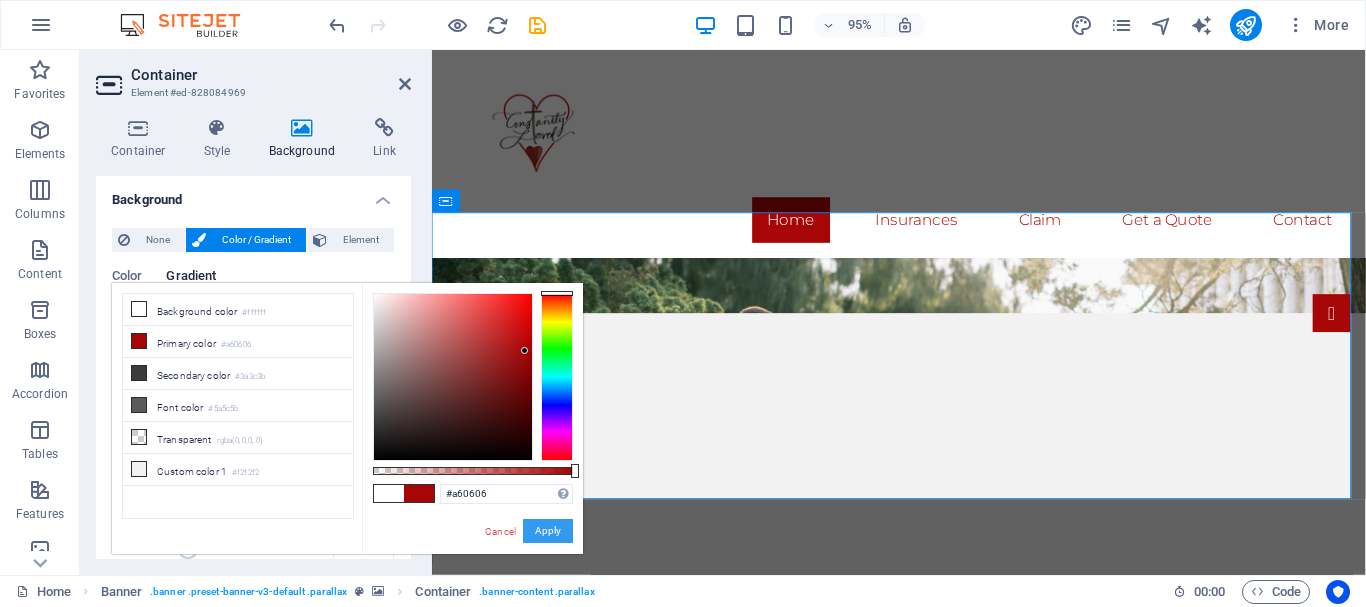 drag, startPoint x: 552, startPoint y: 525, endPoint x: 111, endPoint y: 491, distance: 442.30872 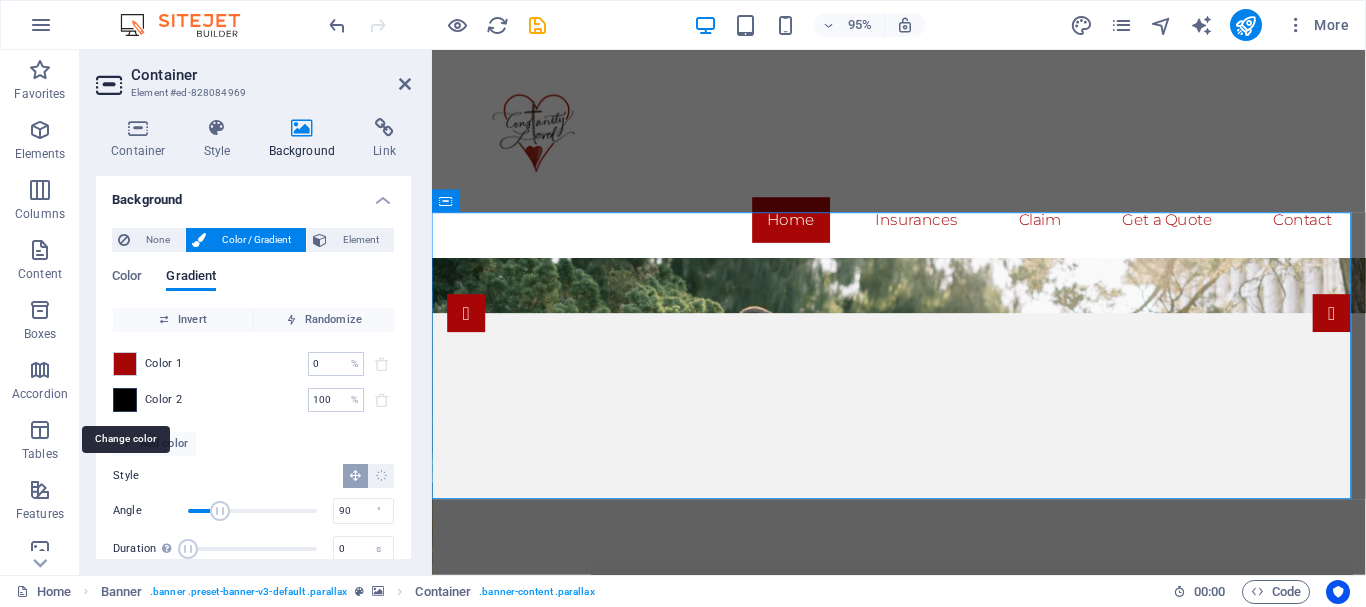 click at bounding box center [125, 400] 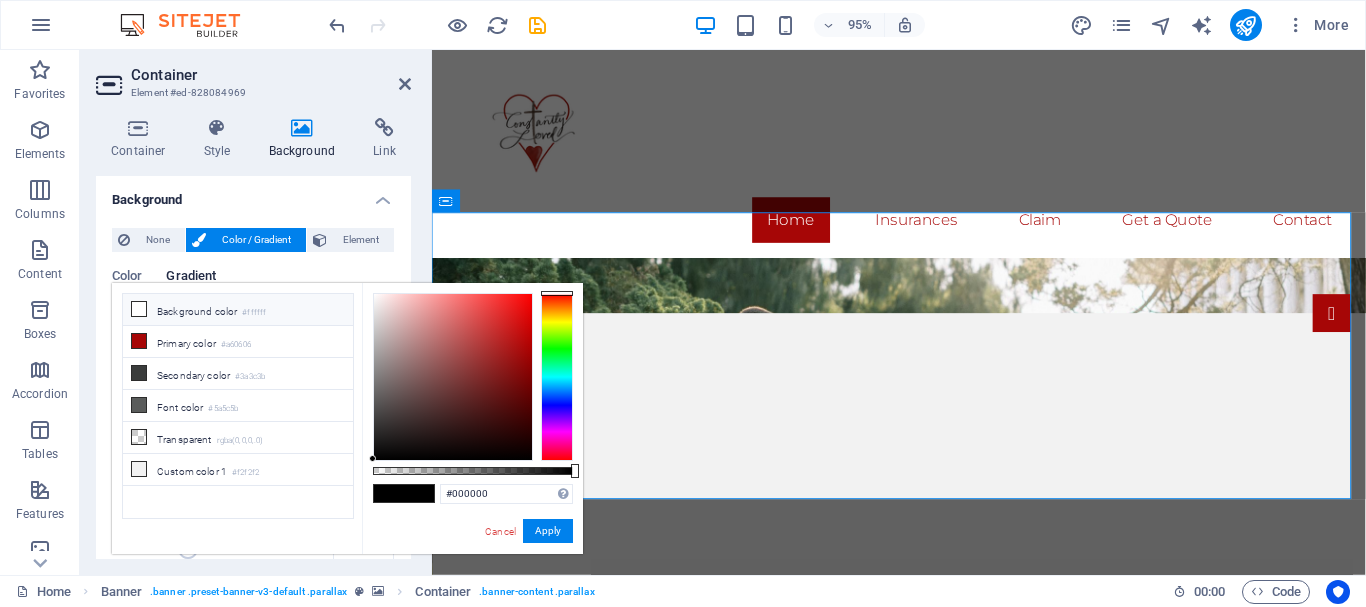click at bounding box center [139, 309] 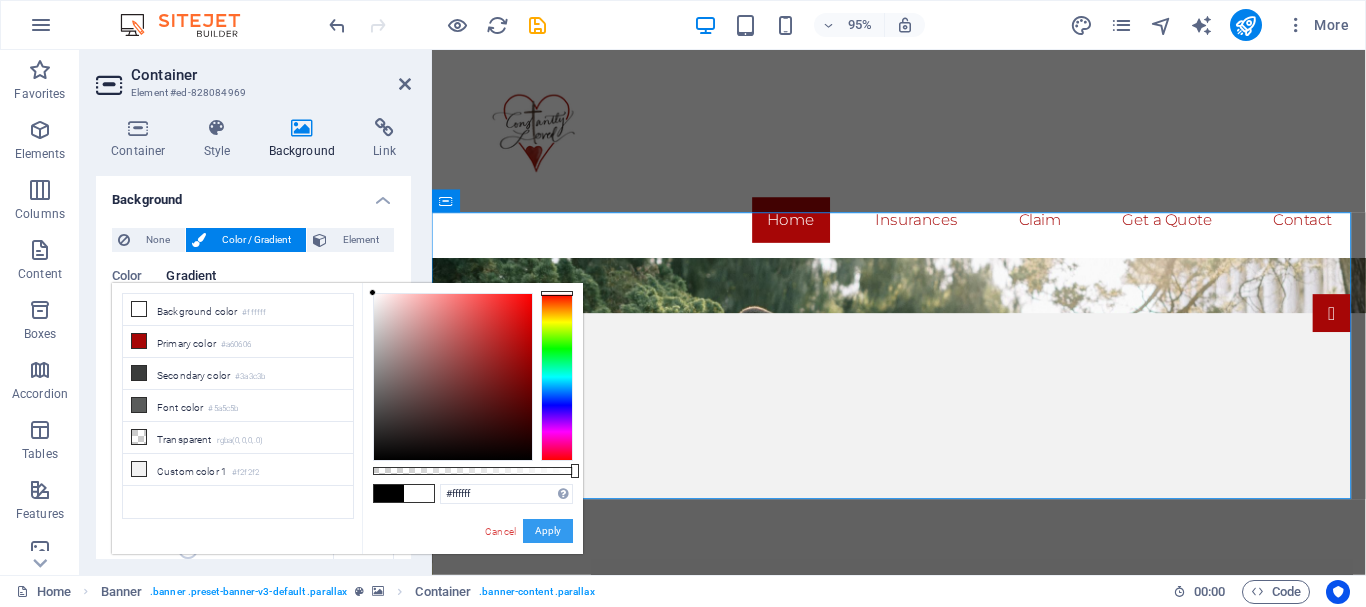 drag, startPoint x: 546, startPoint y: 527, endPoint x: 119, endPoint y: 502, distance: 427.73123 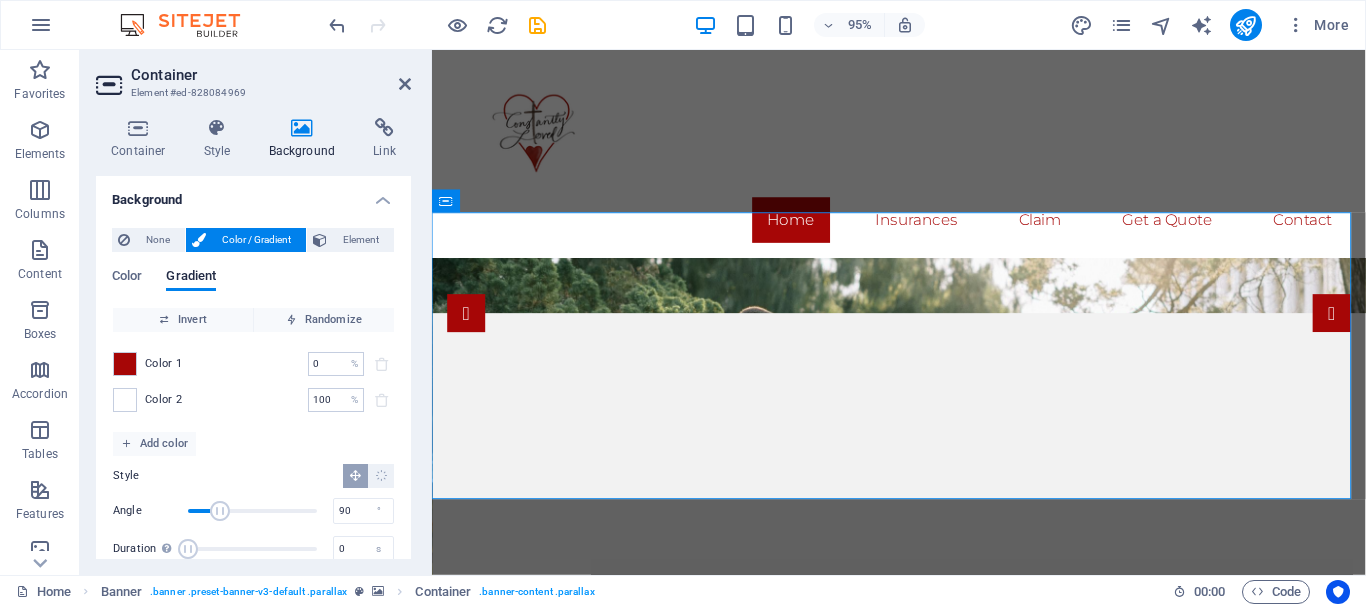 scroll, scrollTop: 95, scrollLeft: 0, axis: vertical 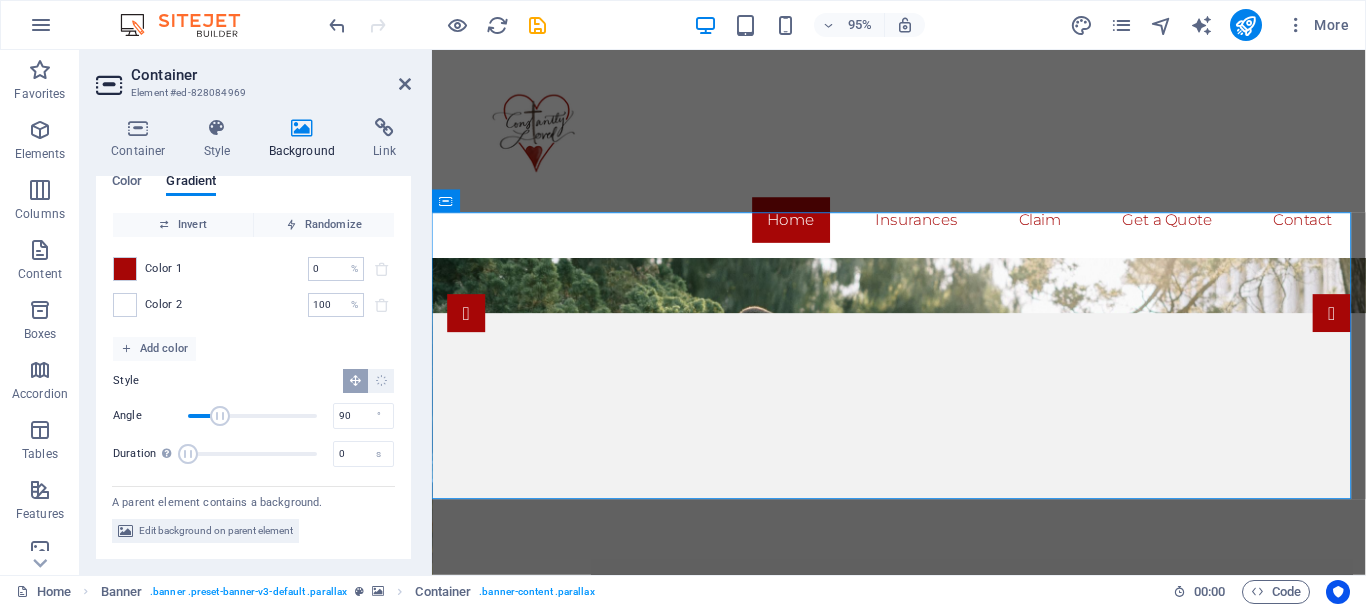 click at bounding box center (923, 451) 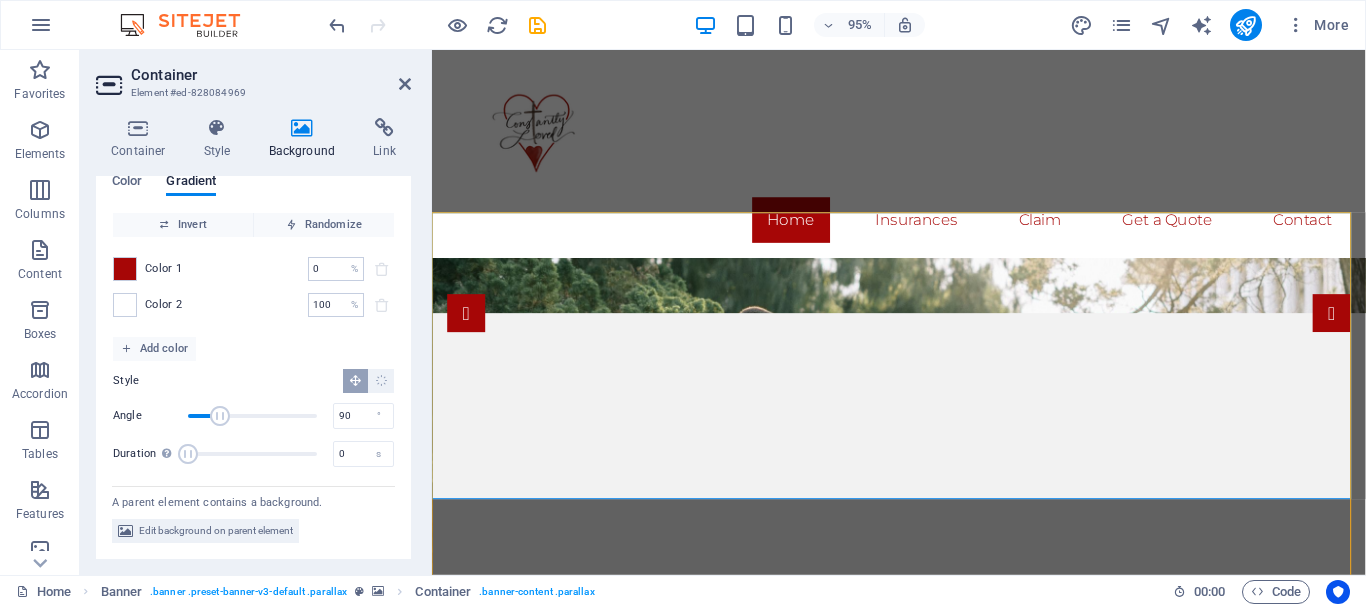 click at bounding box center (923, 451) 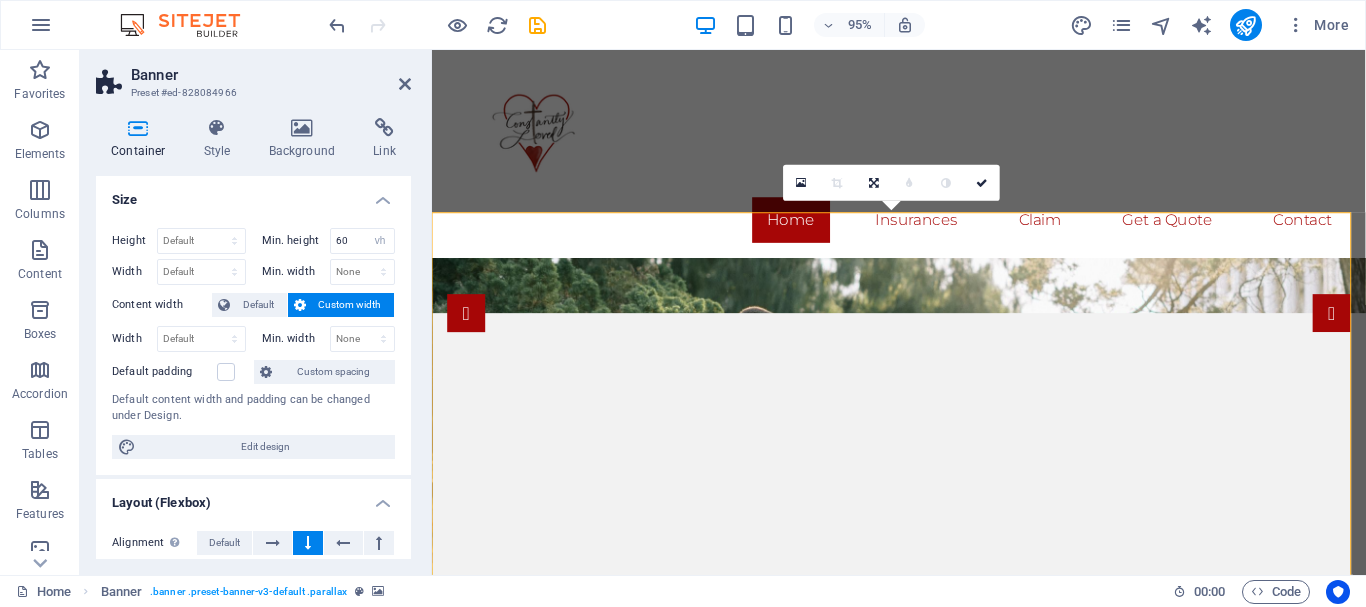 click at bounding box center (923, 451) 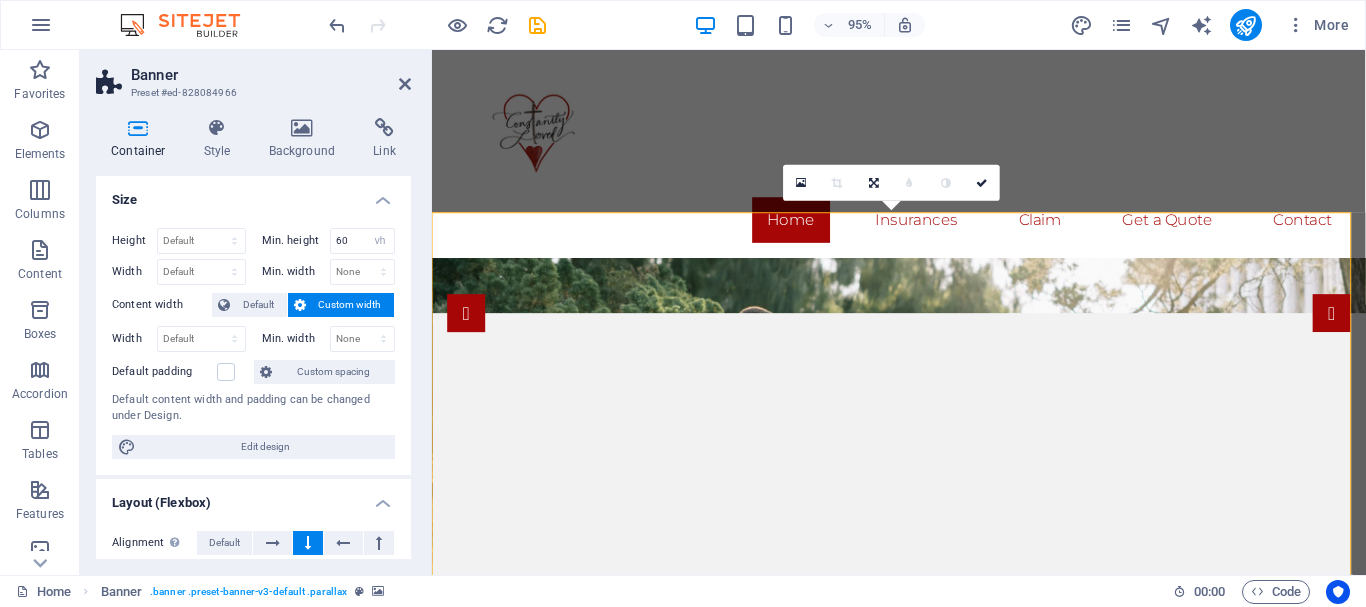 click at bounding box center [923, 451] 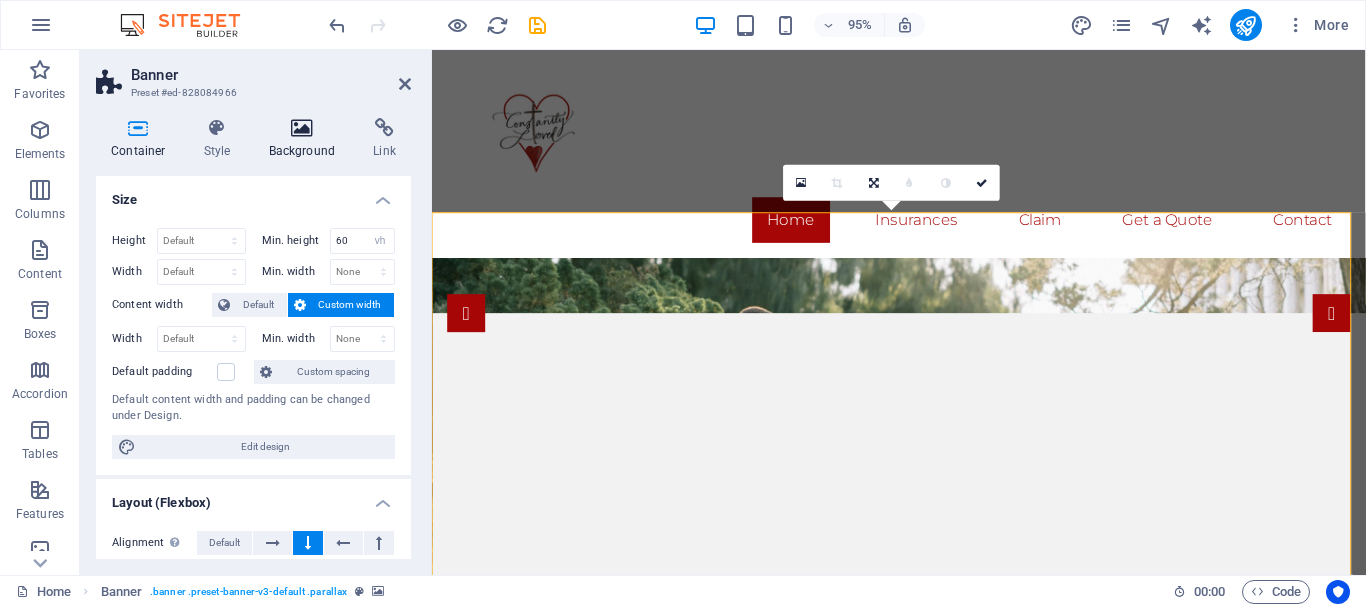 click at bounding box center (302, 128) 